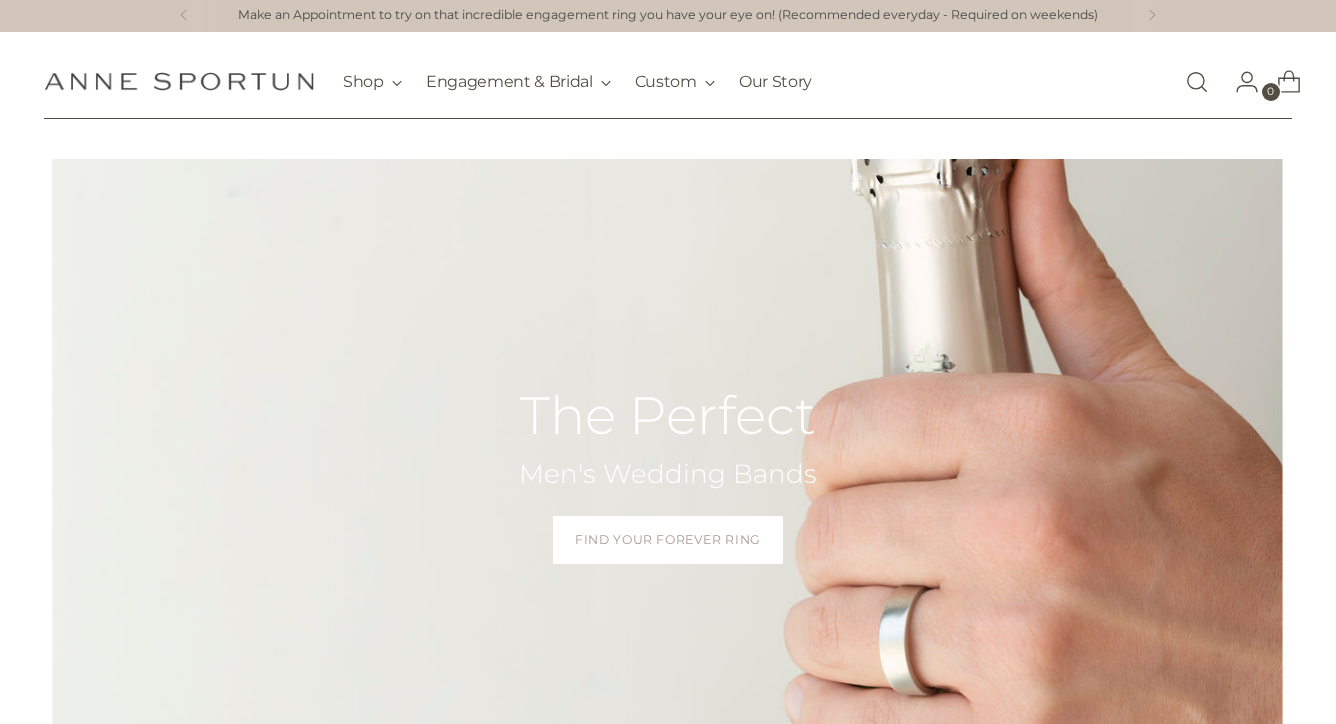 scroll, scrollTop: 0, scrollLeft: 0, axis: both 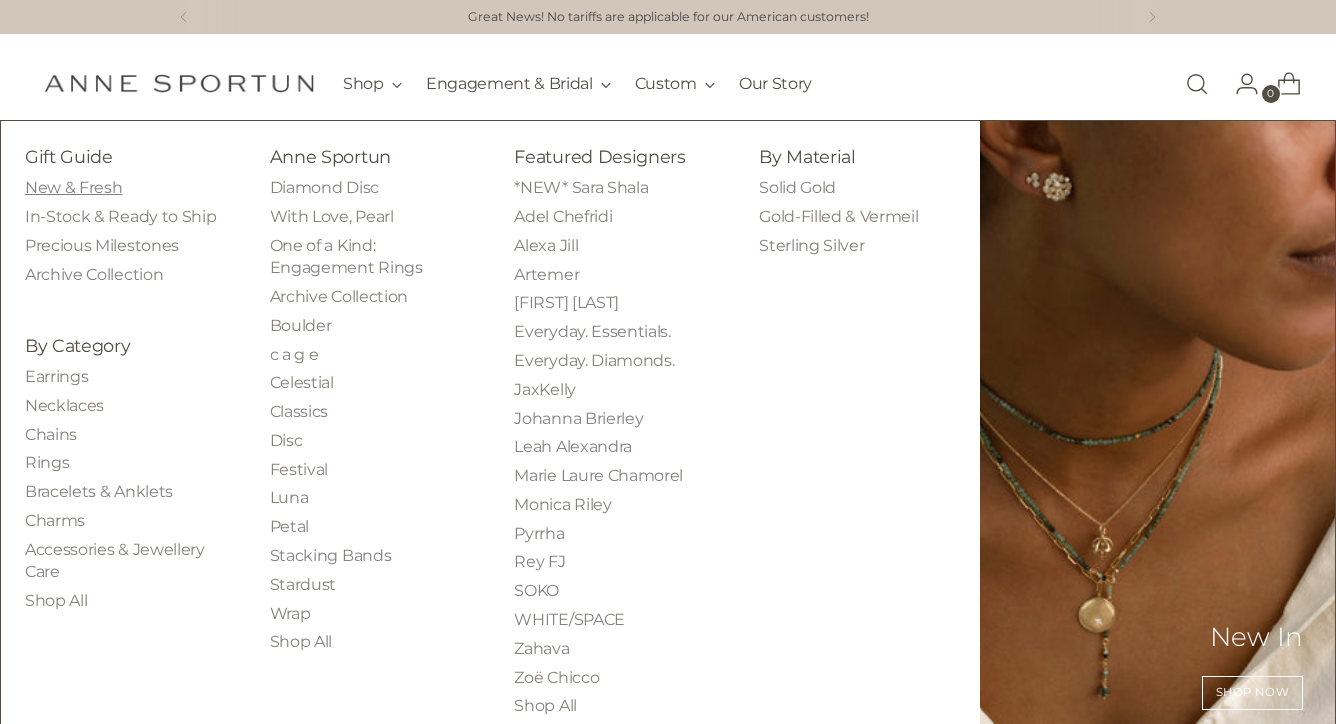 click on "New & Fresh" at bounding box center (73, 187) 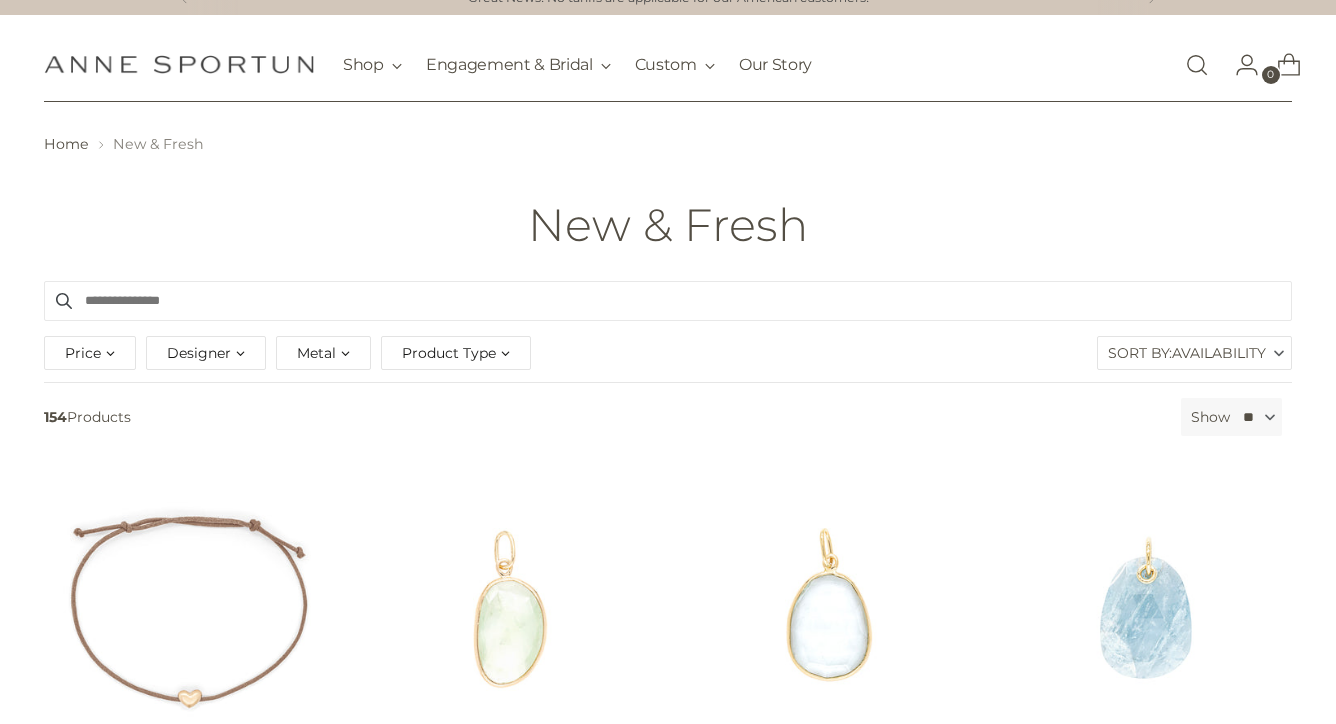 scroll, scrollTop: 20, scrollLeft: 0, axis: vertical 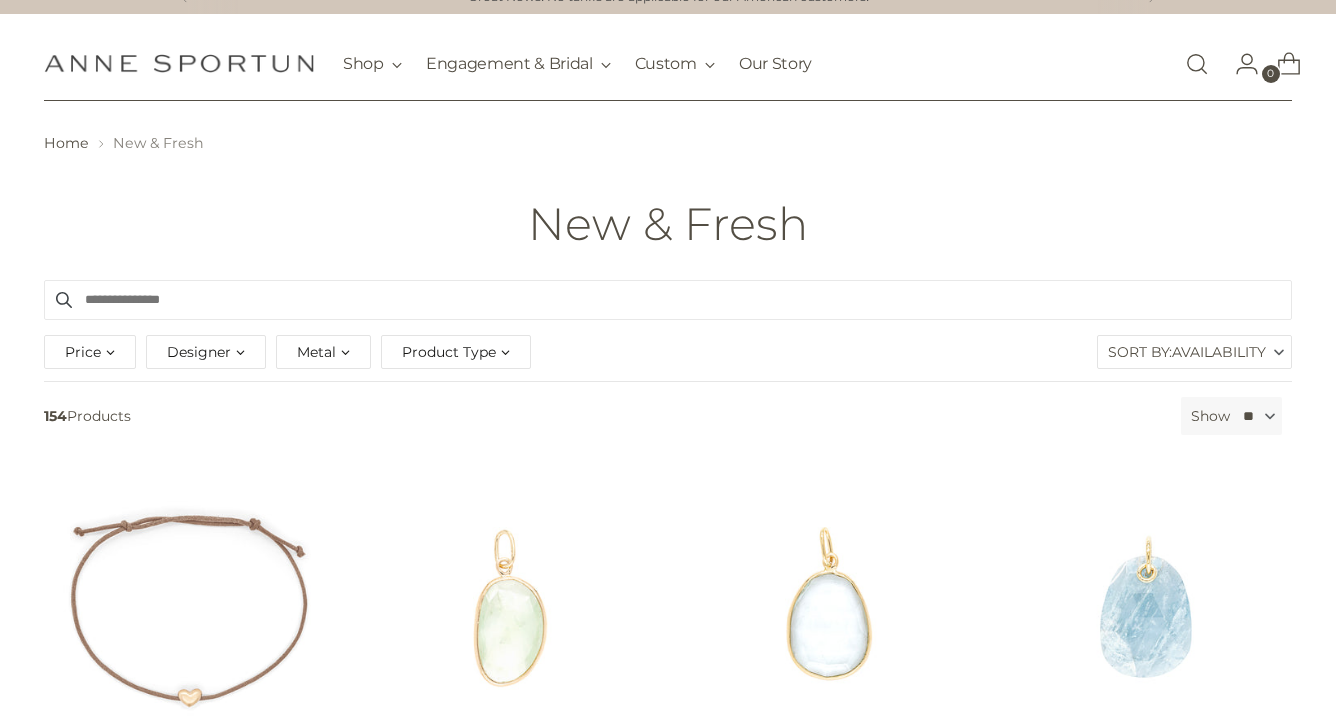 click on "Designer" at bounding box center [206, 352] 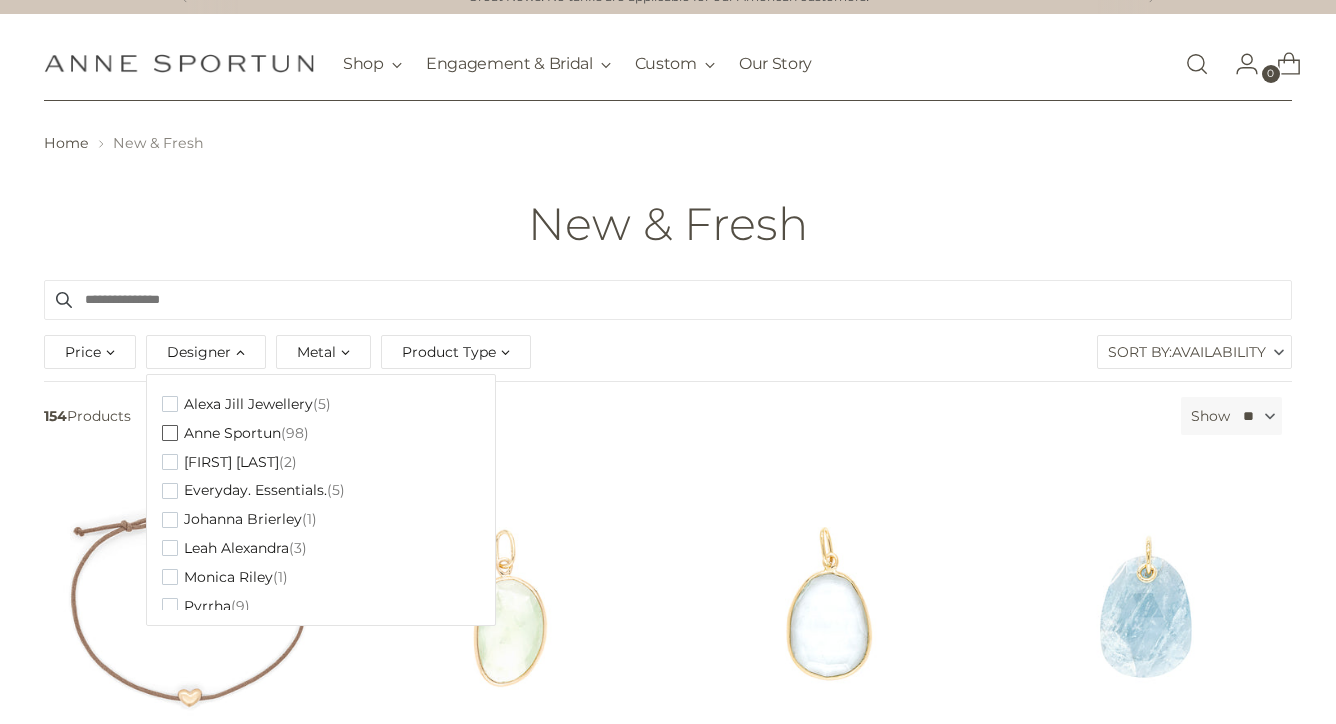 click on "Anne Sportun" at bounding box center (232, 433) 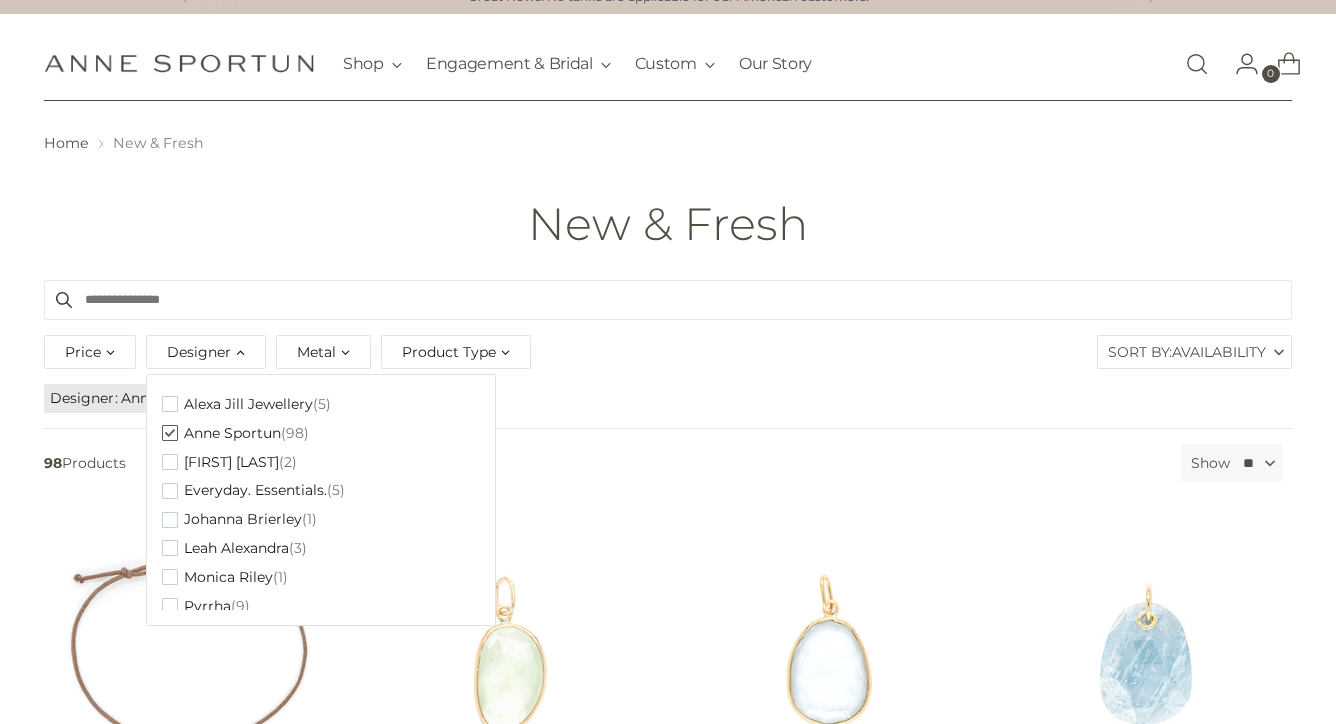 click on "New & Fresh" at bounding box center (668, 224) 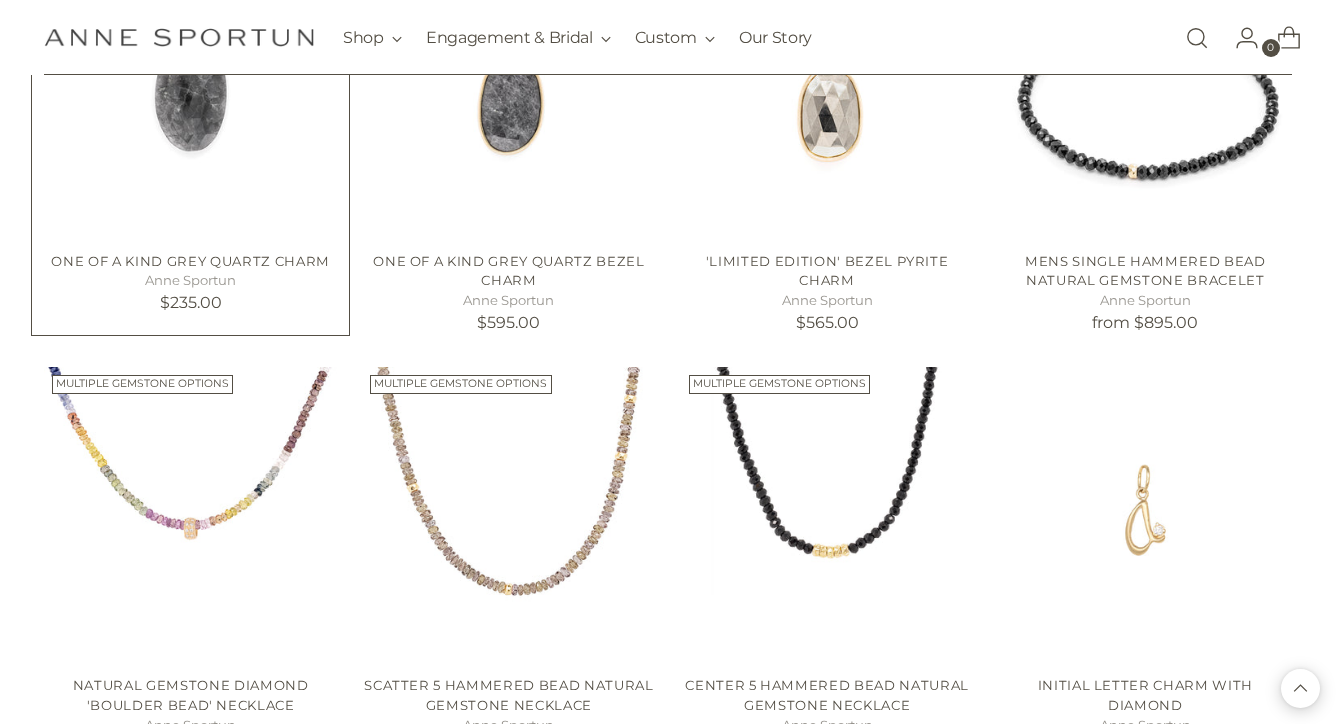 scroll, scrollTop: 1099, scrollLeft: 0, axis: vertical 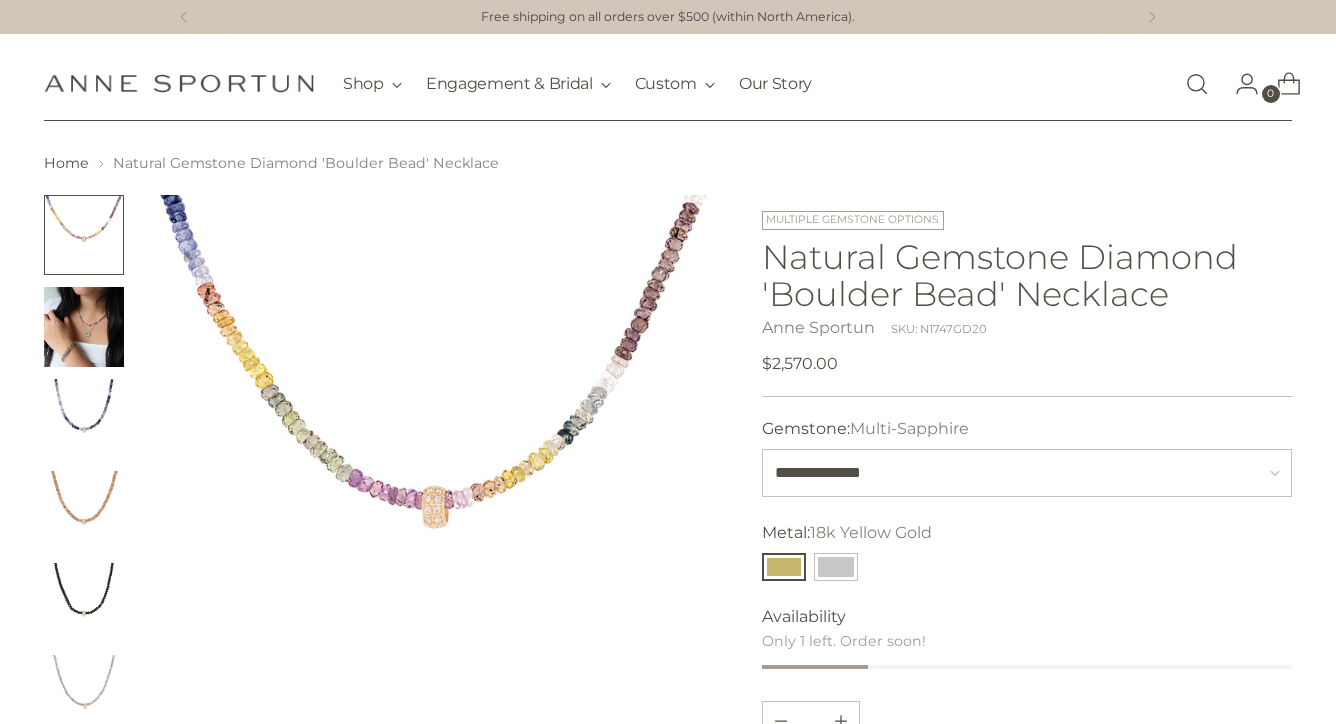 click at bounding box center (84, 327) 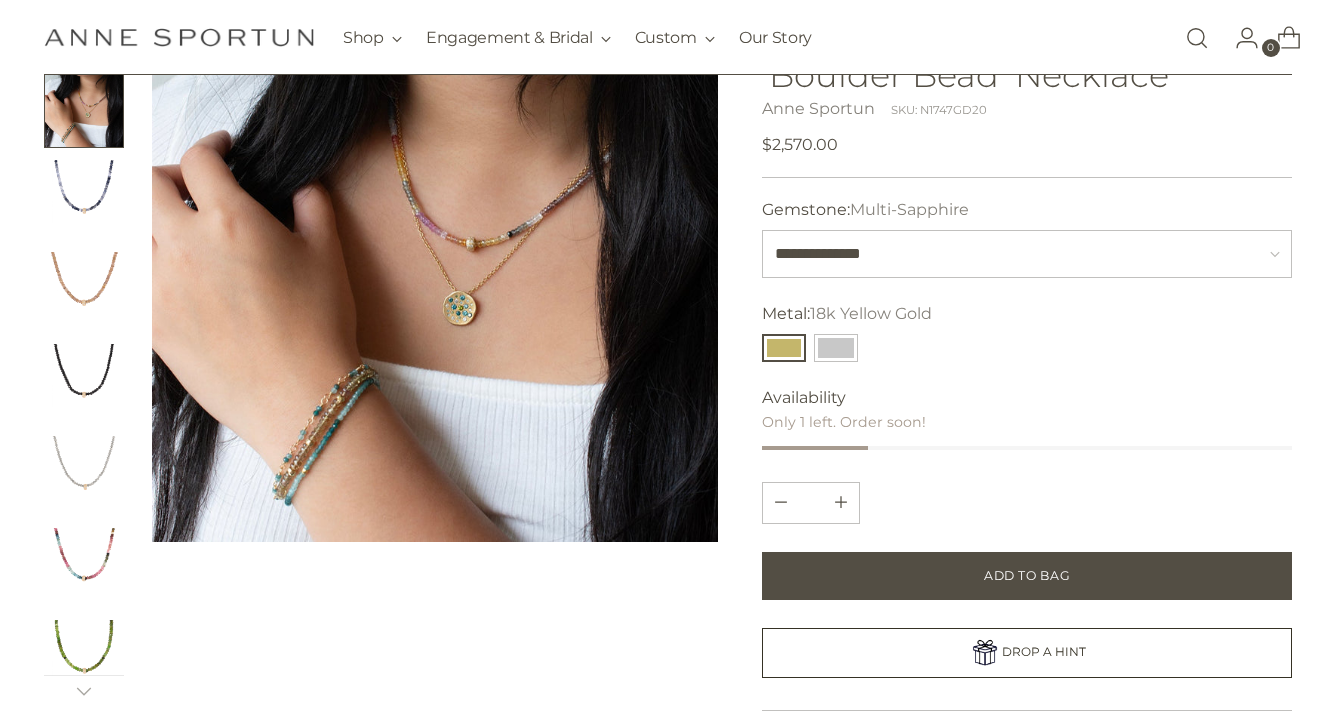 scroll, scrollTop: 249, scrollLeft: 0, axis: vertical 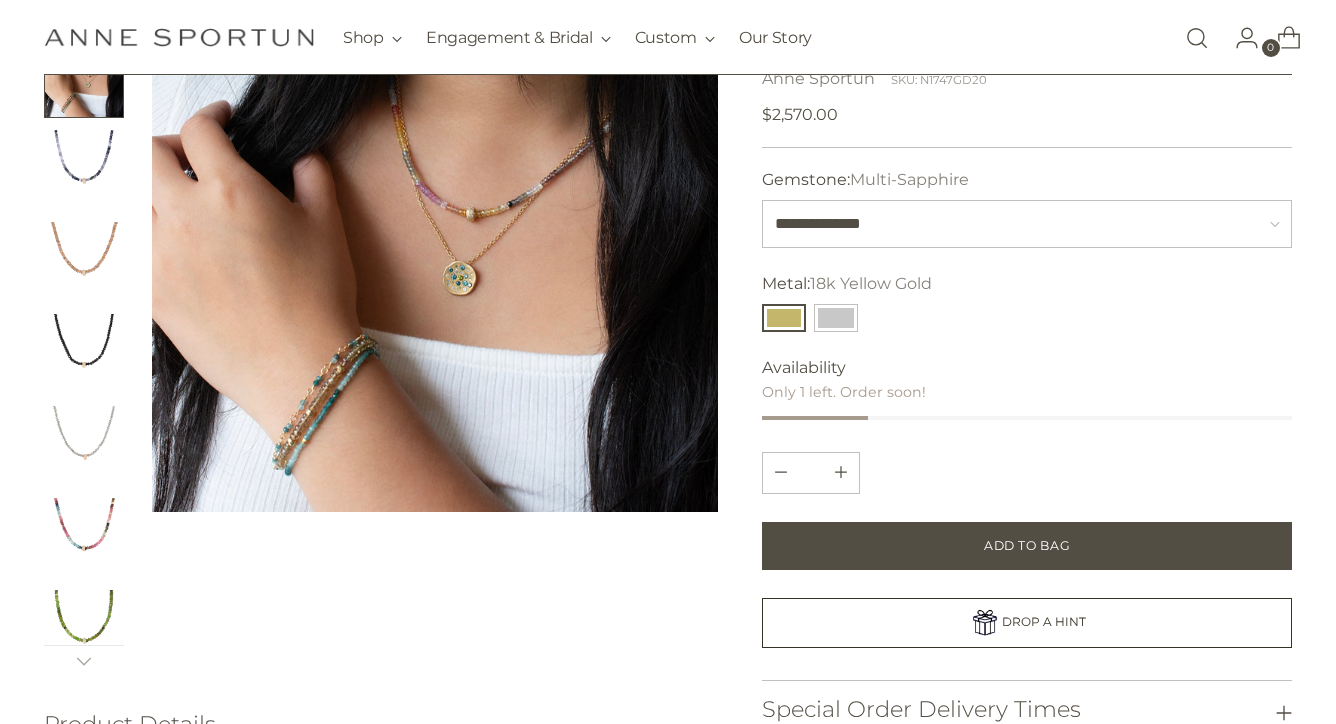 click at bounding box center (435, 229) 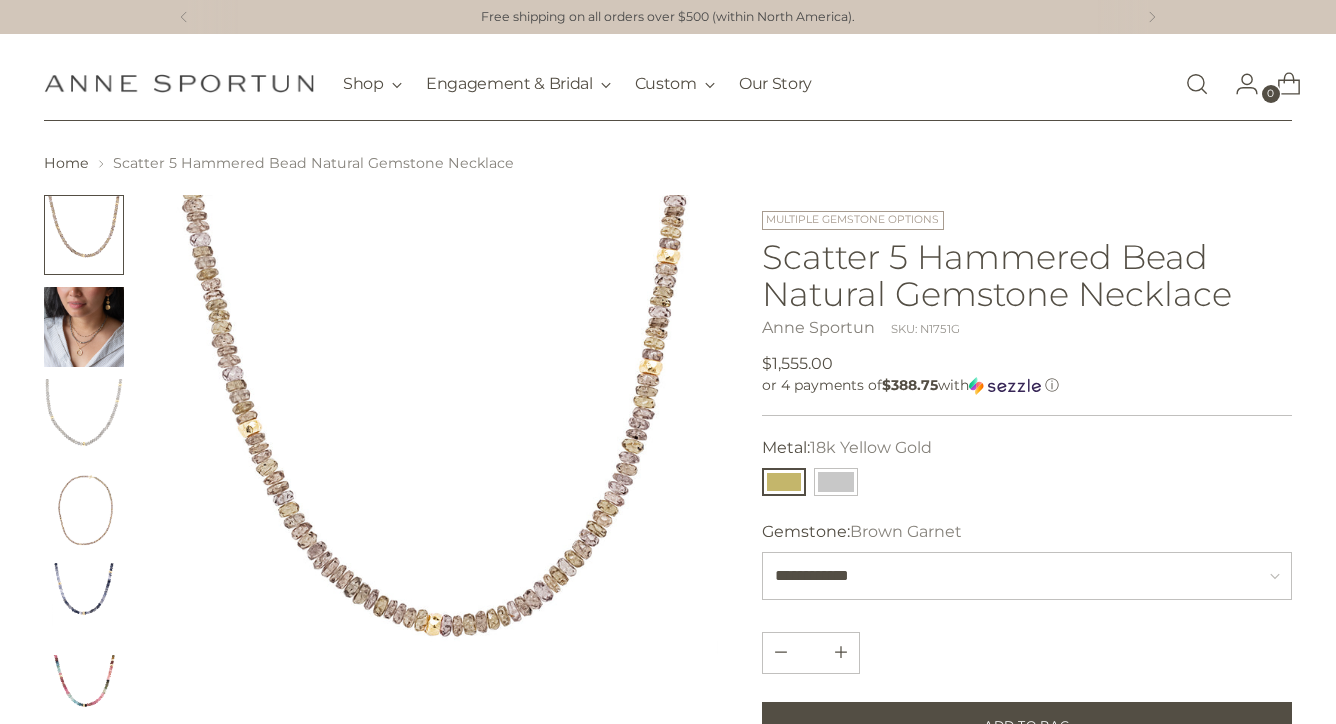 scroll, scrollTop: 0, scrollLeft: 0, axis: both 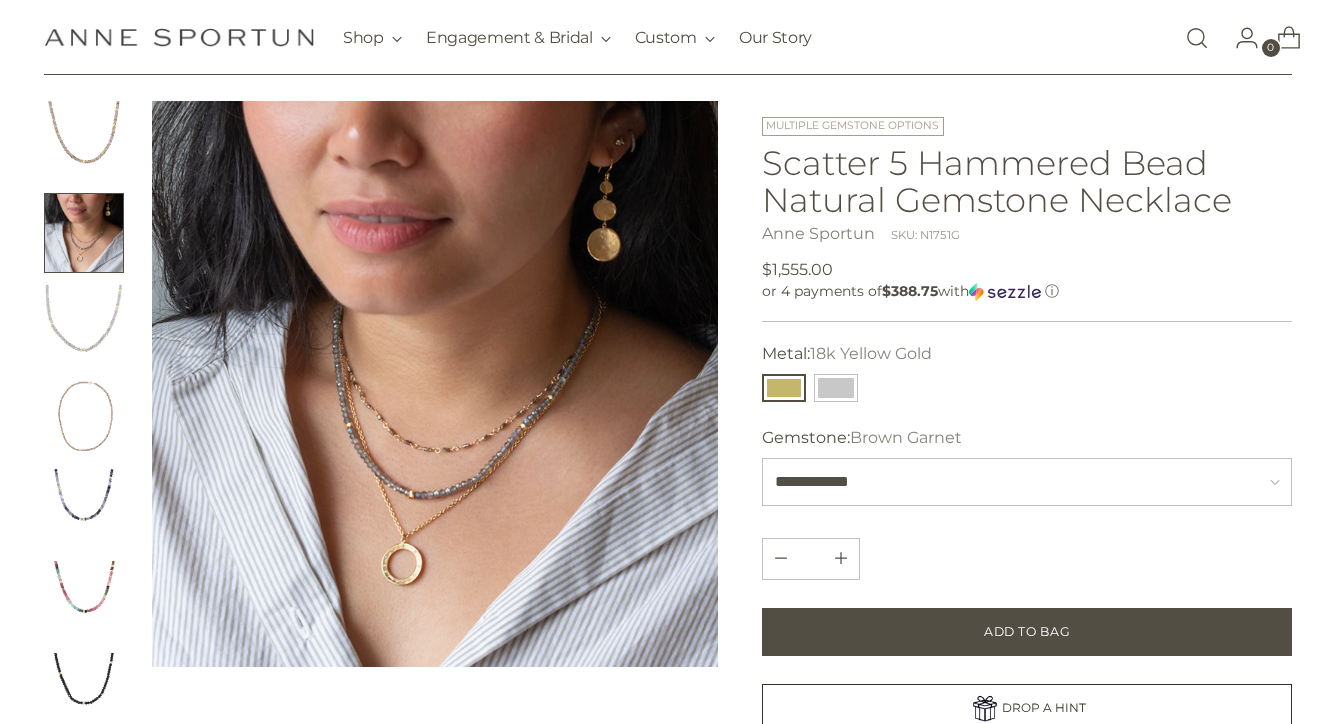 click at bounding box center (435, 384) 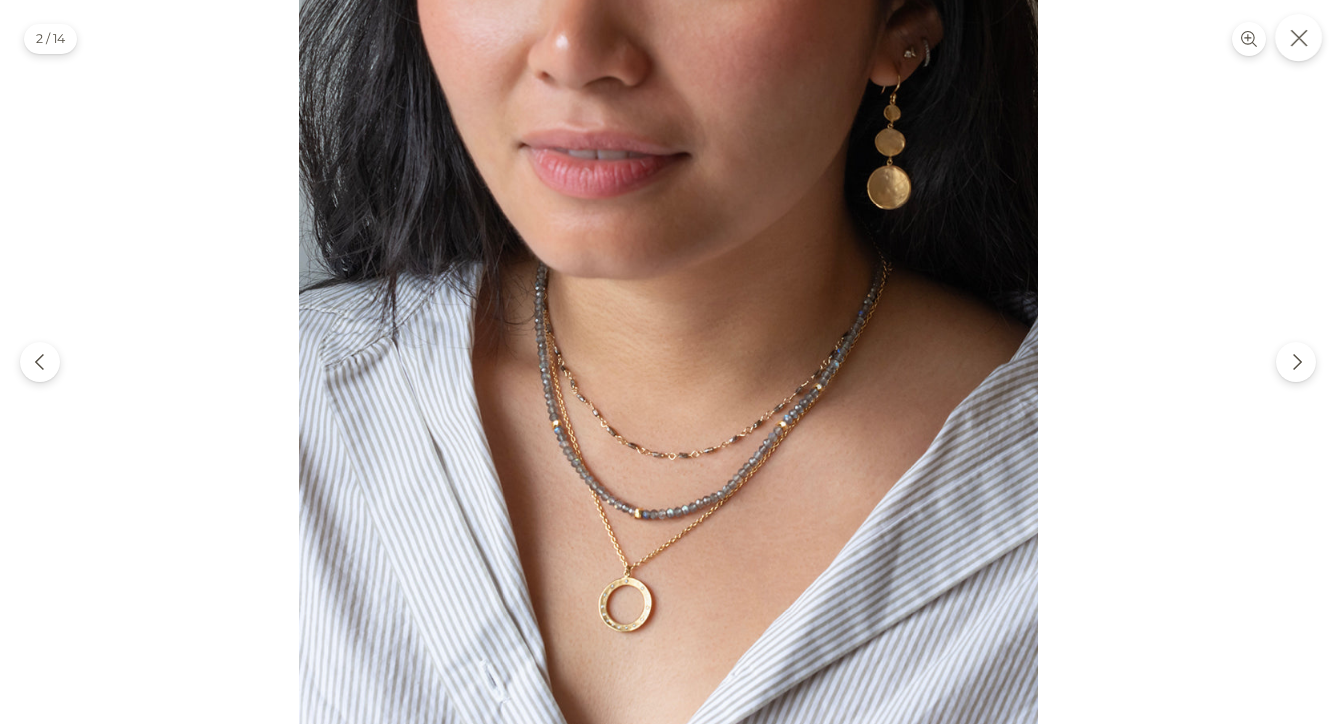 click at bounding box center (1298, 37) 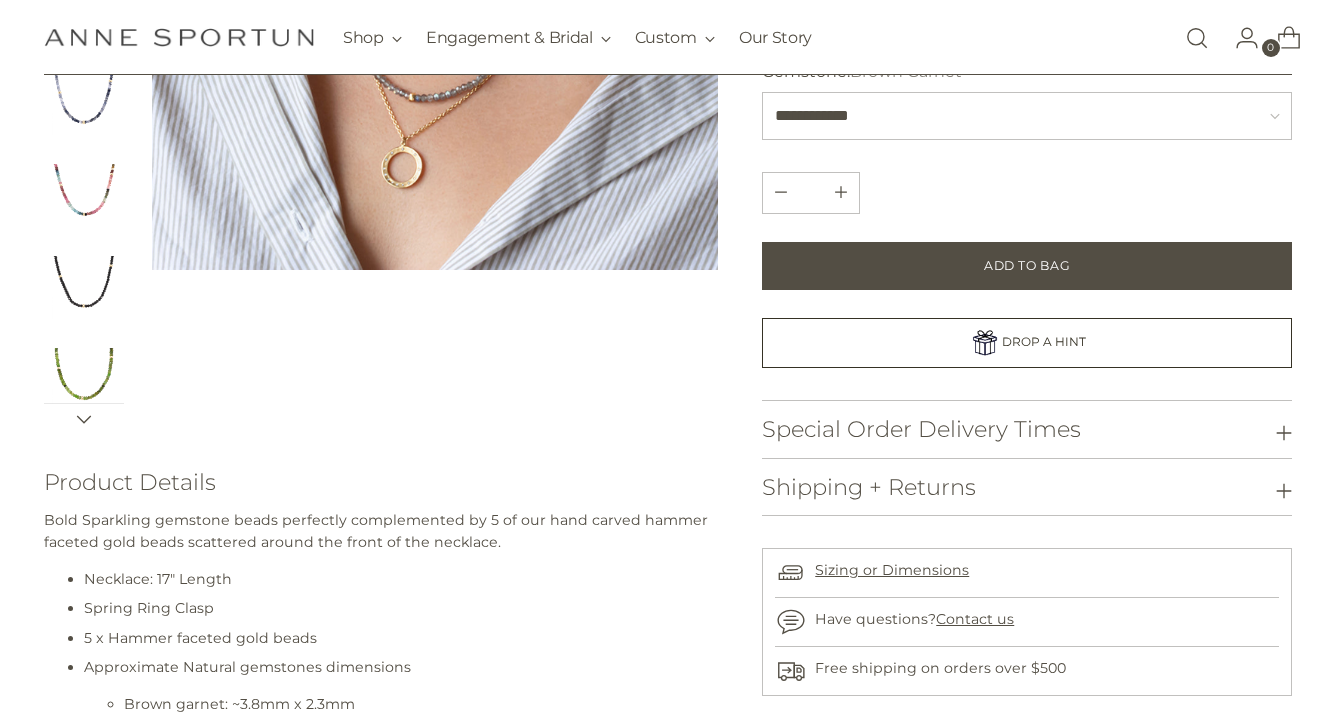 scroll, scrollTop: 496, scrollLeft: 0, axis: vertical 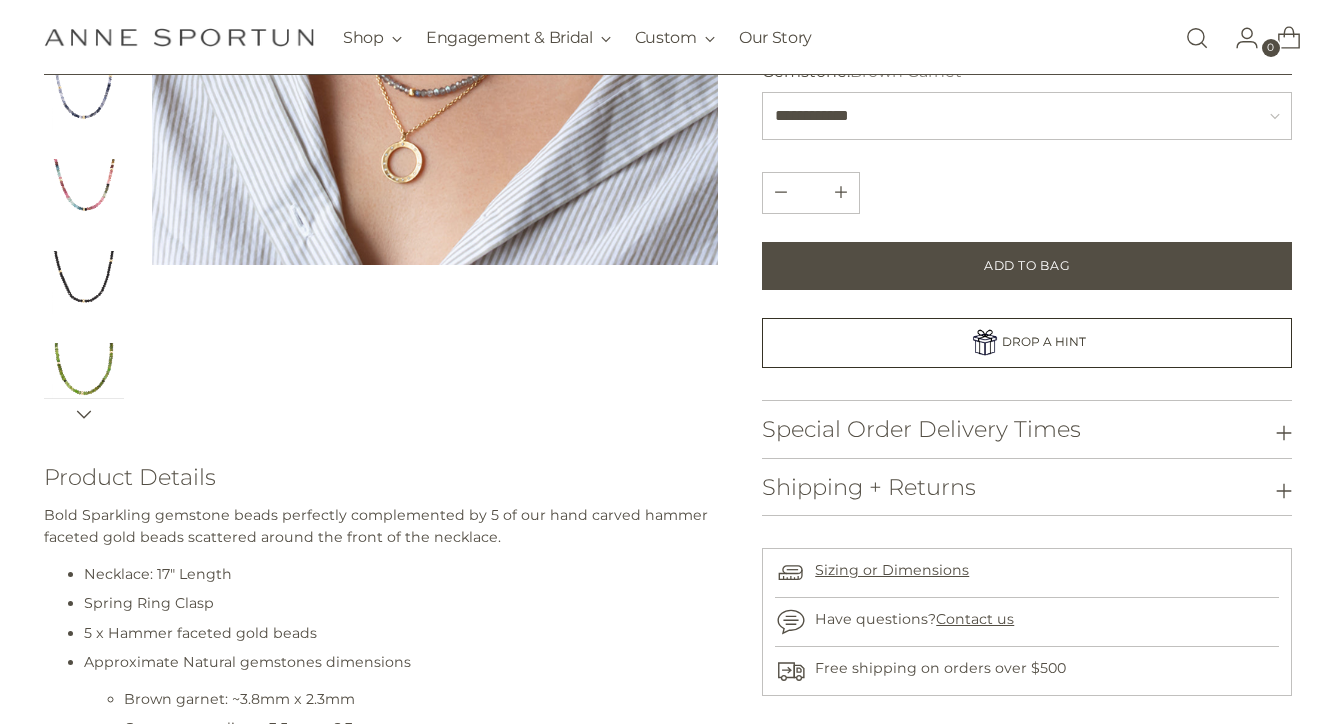 click 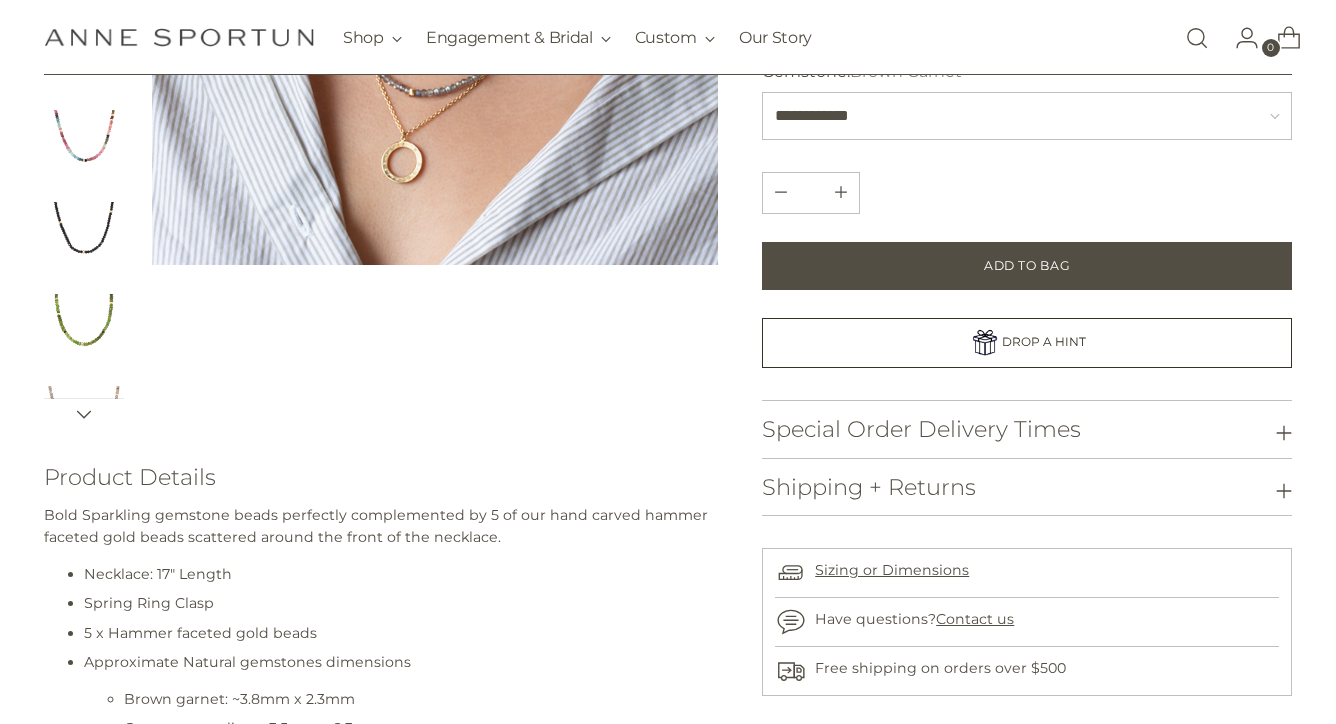 click 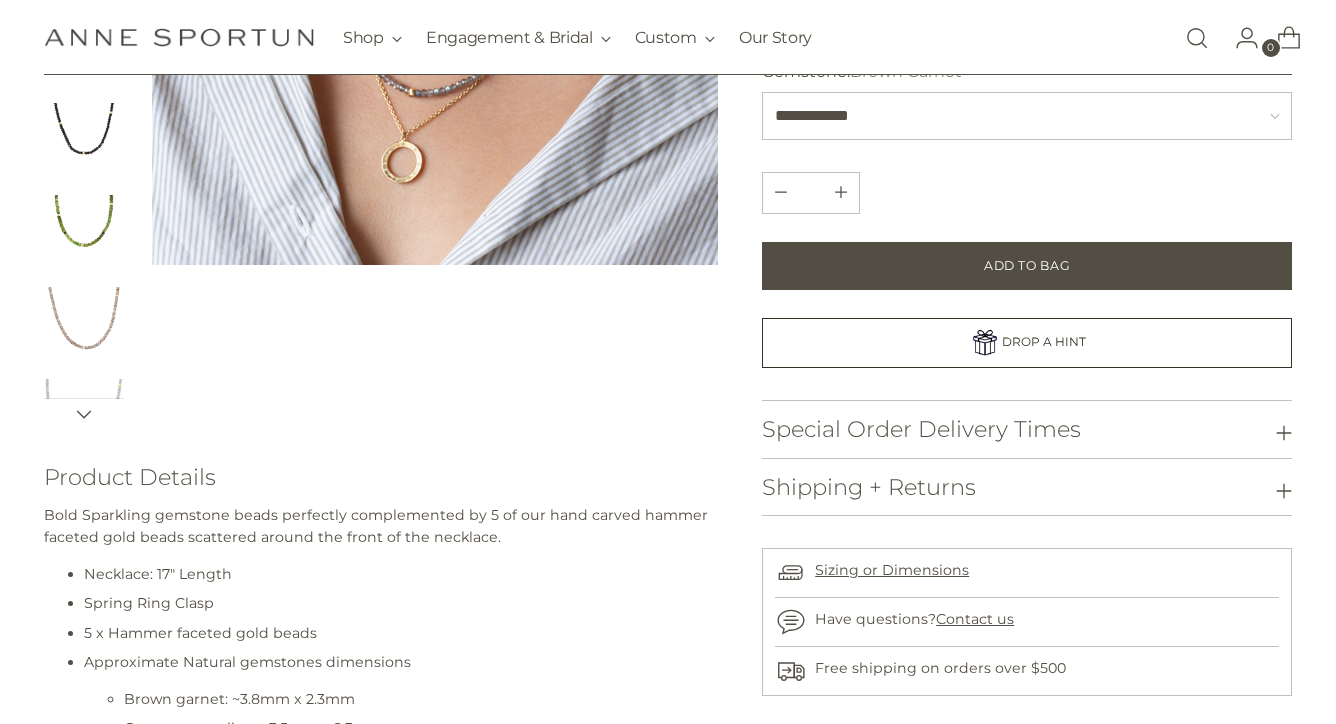 click 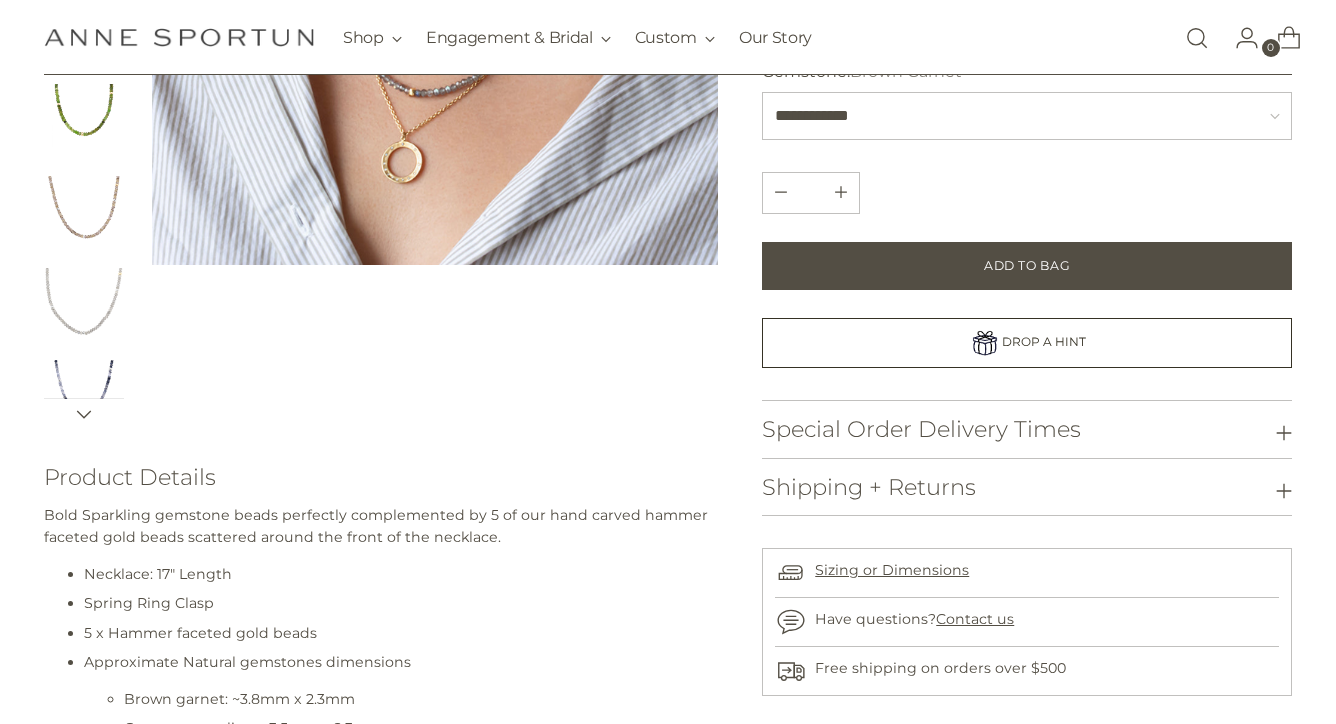 click 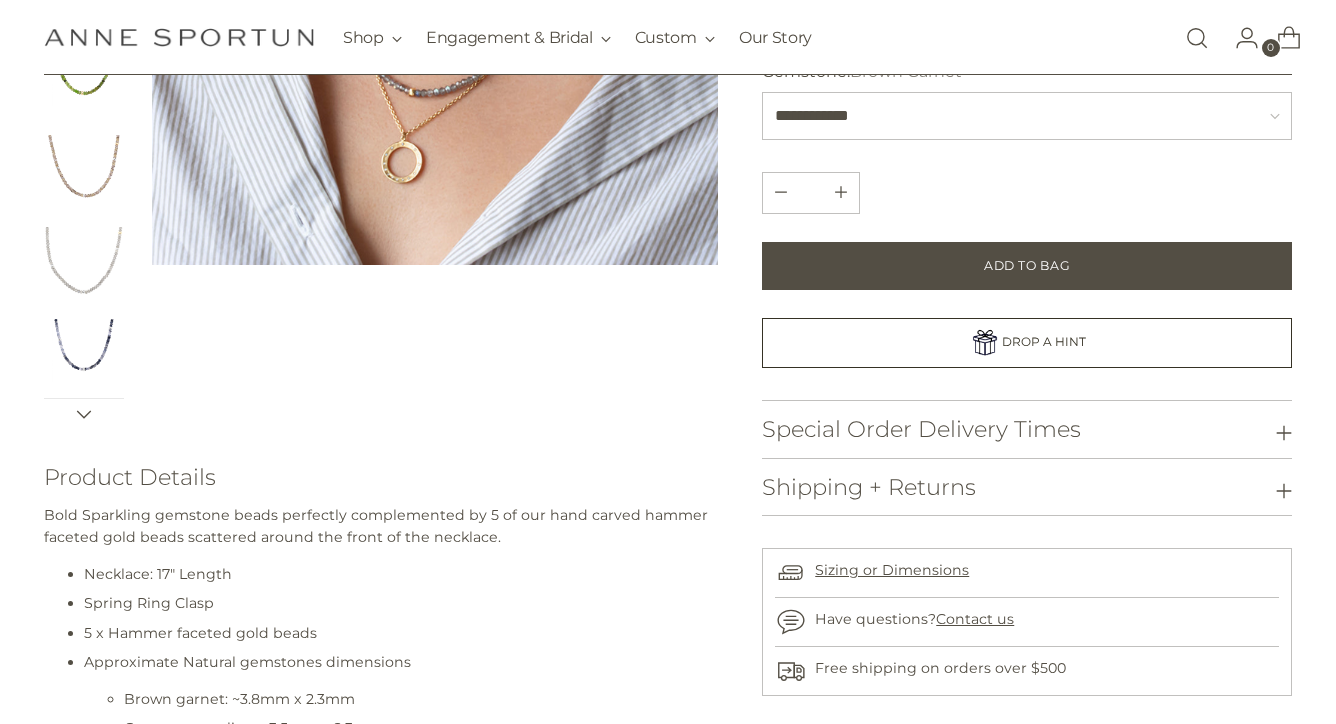 click 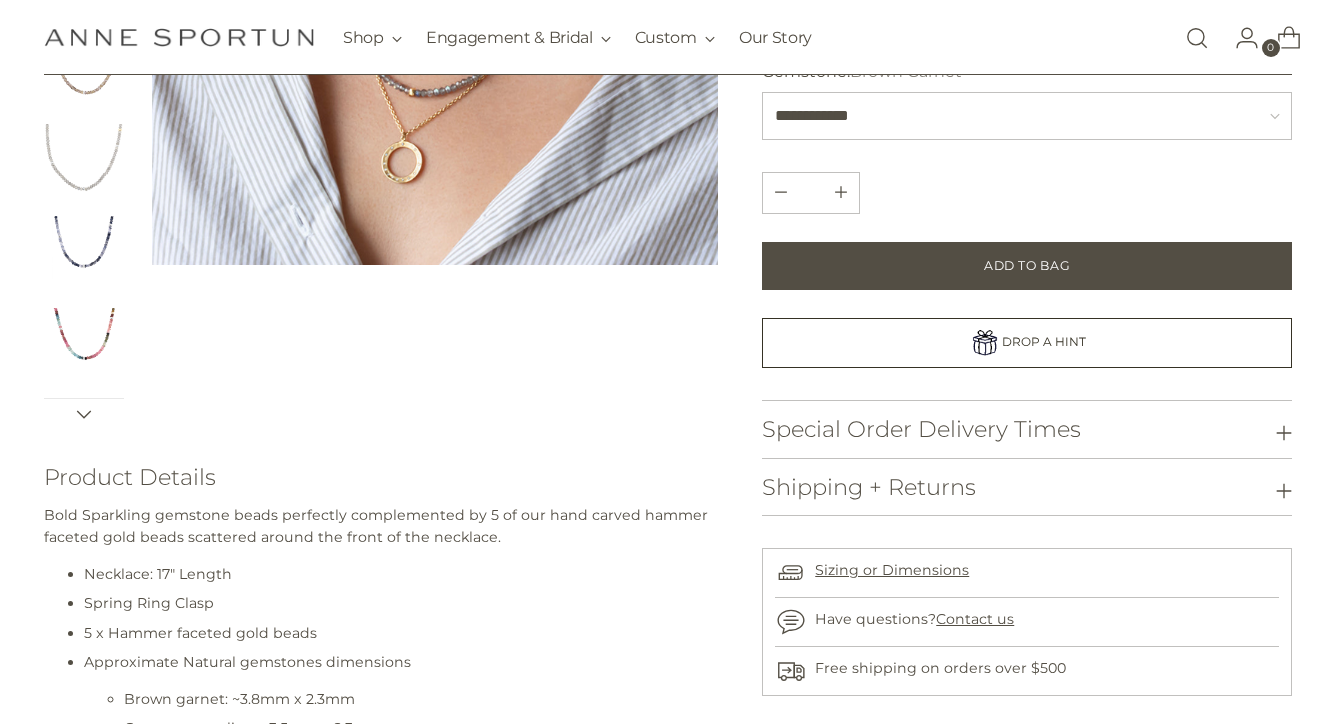 click 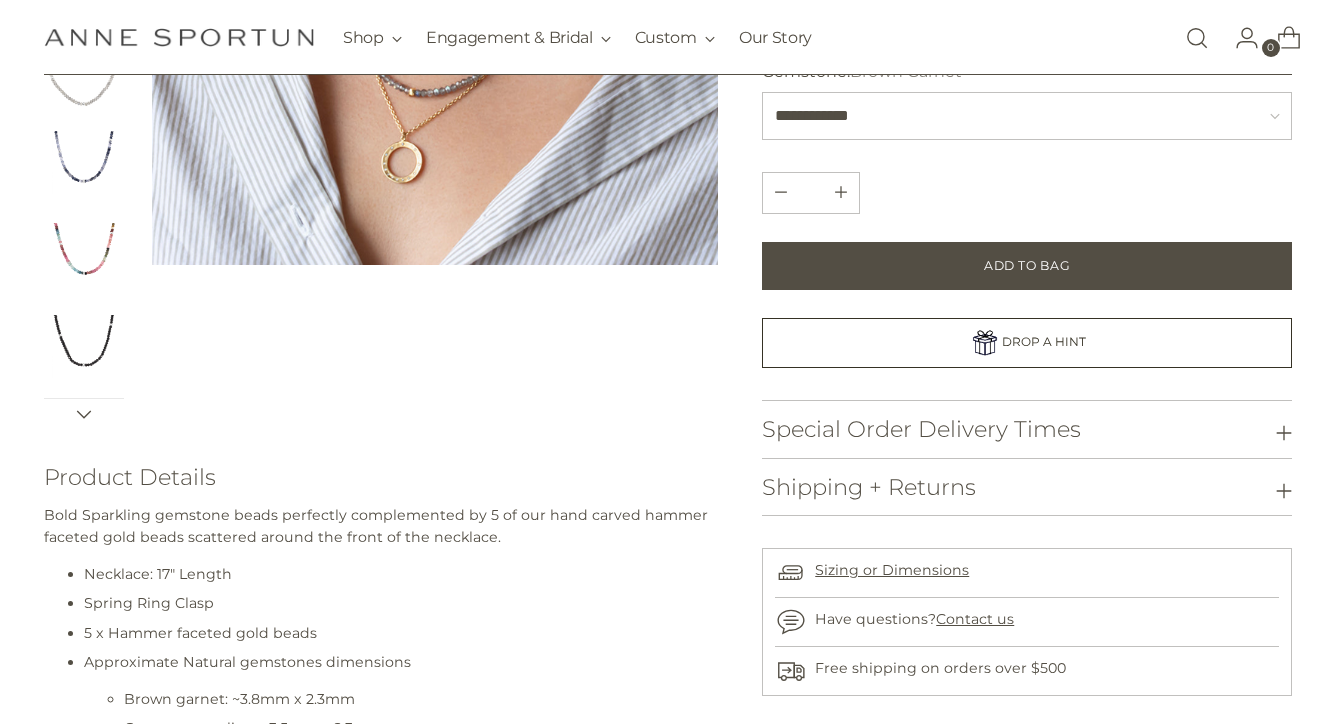 click 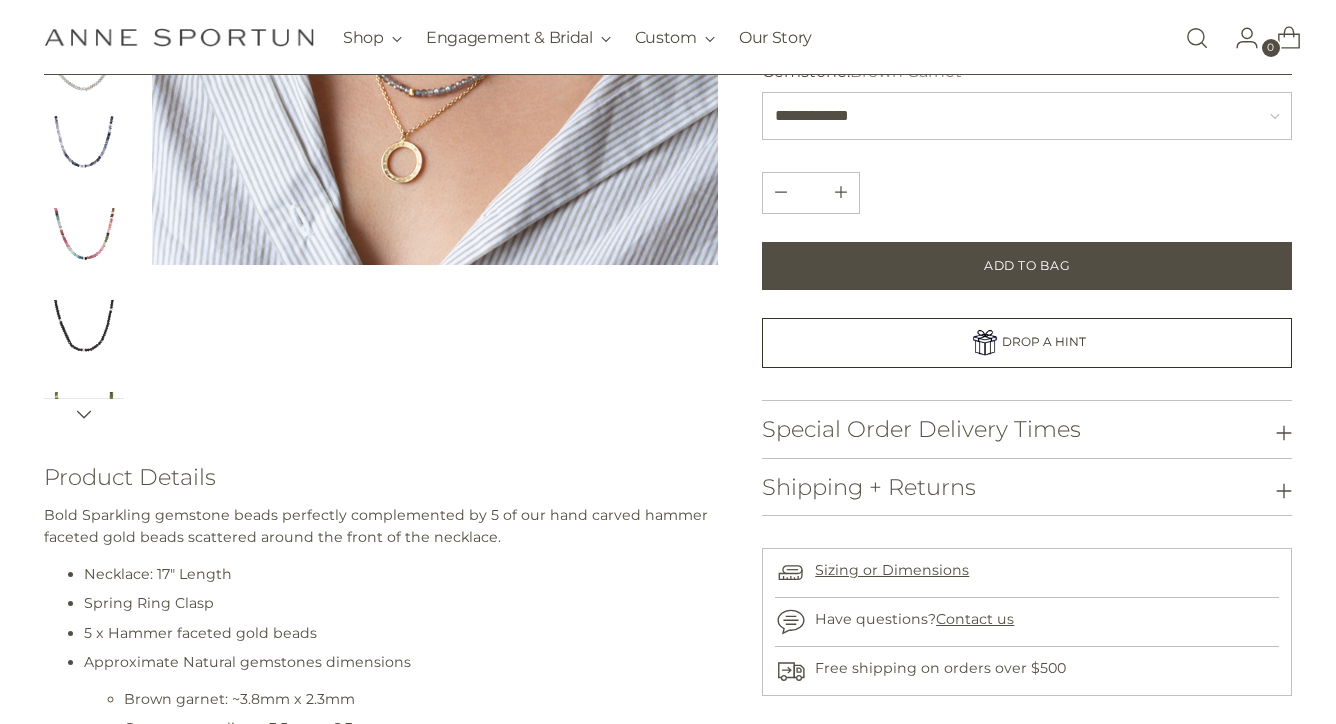 scroll, scrollTop: 546, scrollLeft: 0, axis: vertical 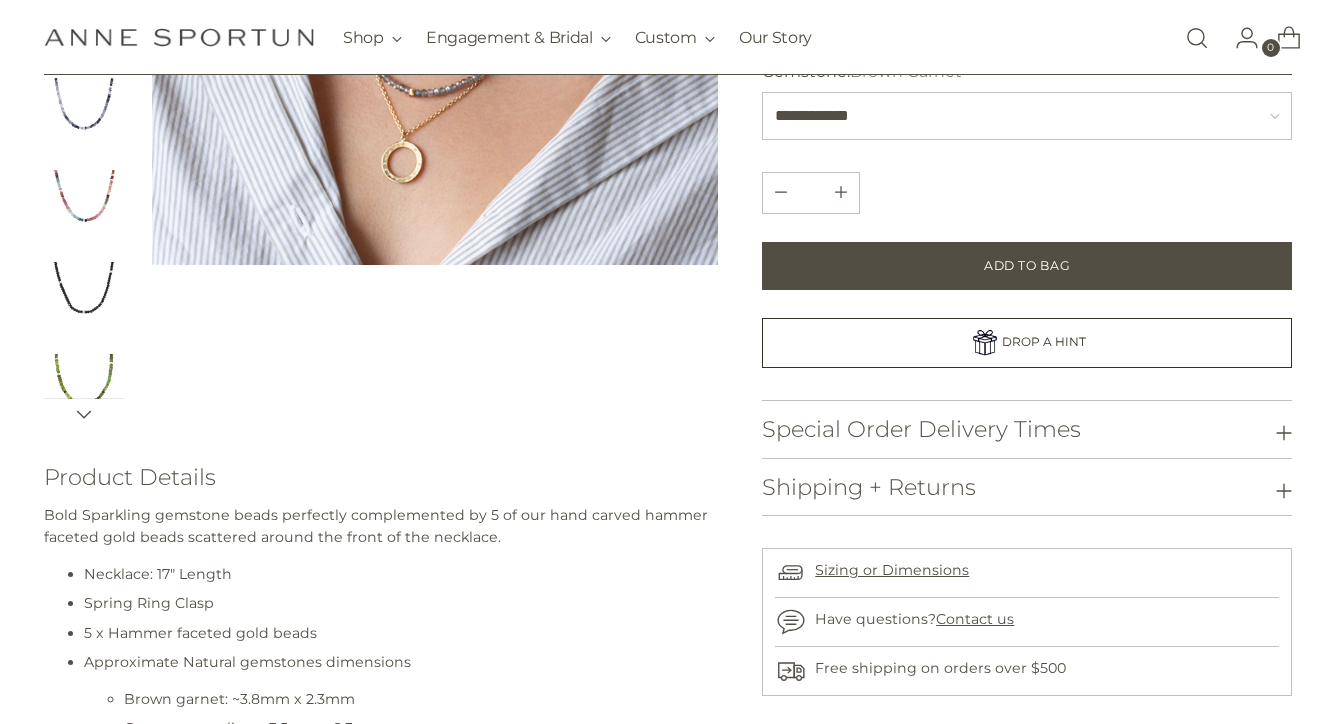 click at bounding box center (84, 64) 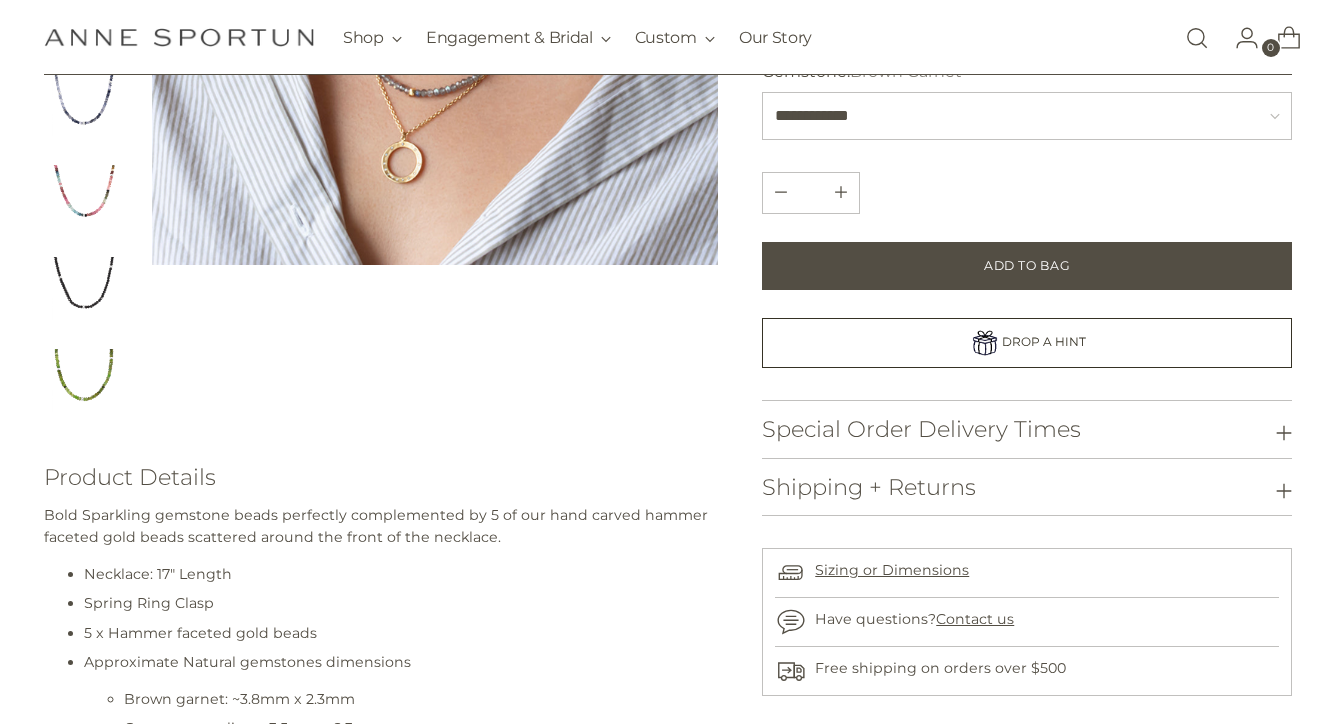 click at bounding box center (84, 389) 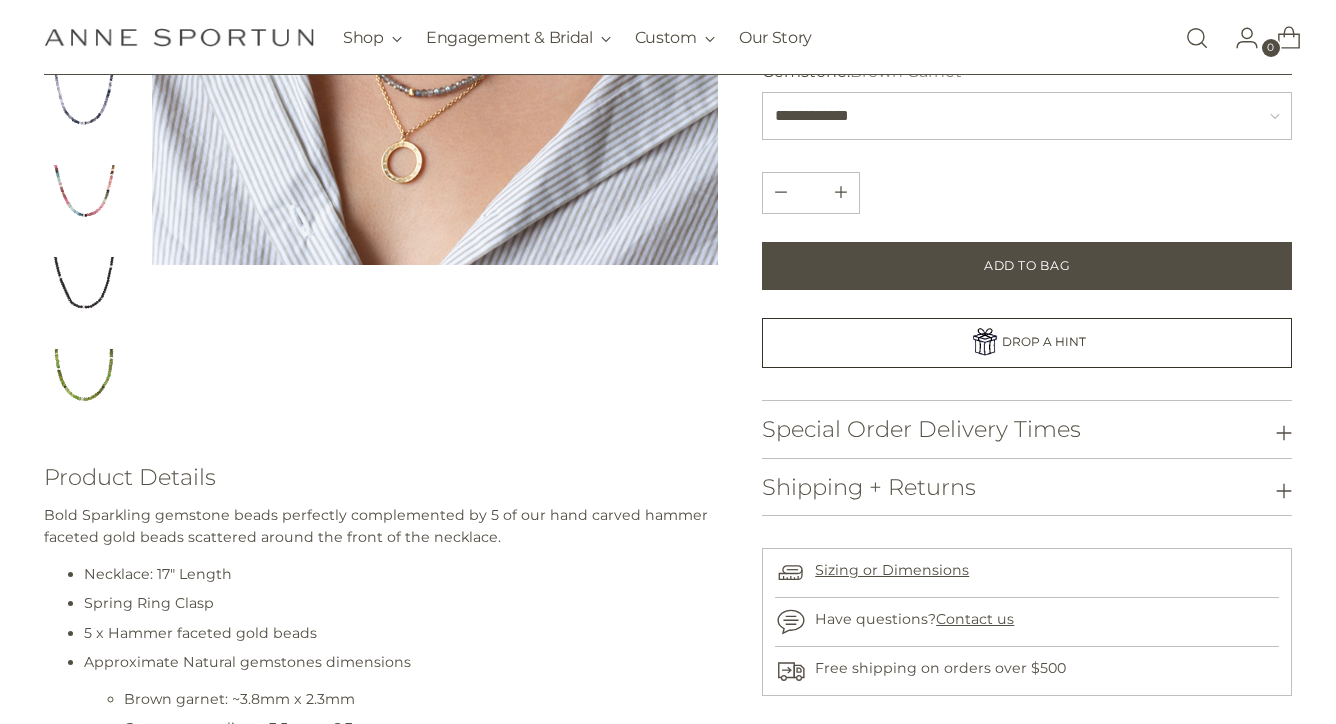 click at bounding box center (84, 389) 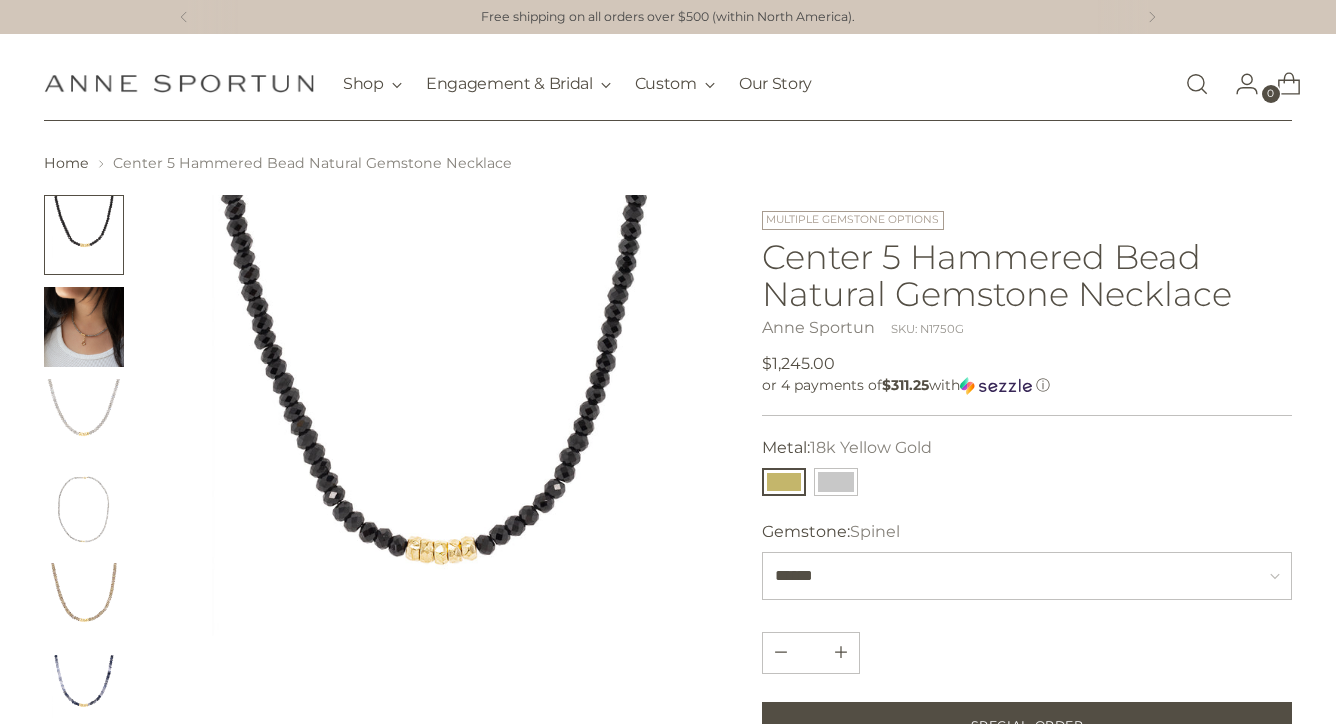 scroll, scrollTop: 0, scrollLeft: 0, axis: both 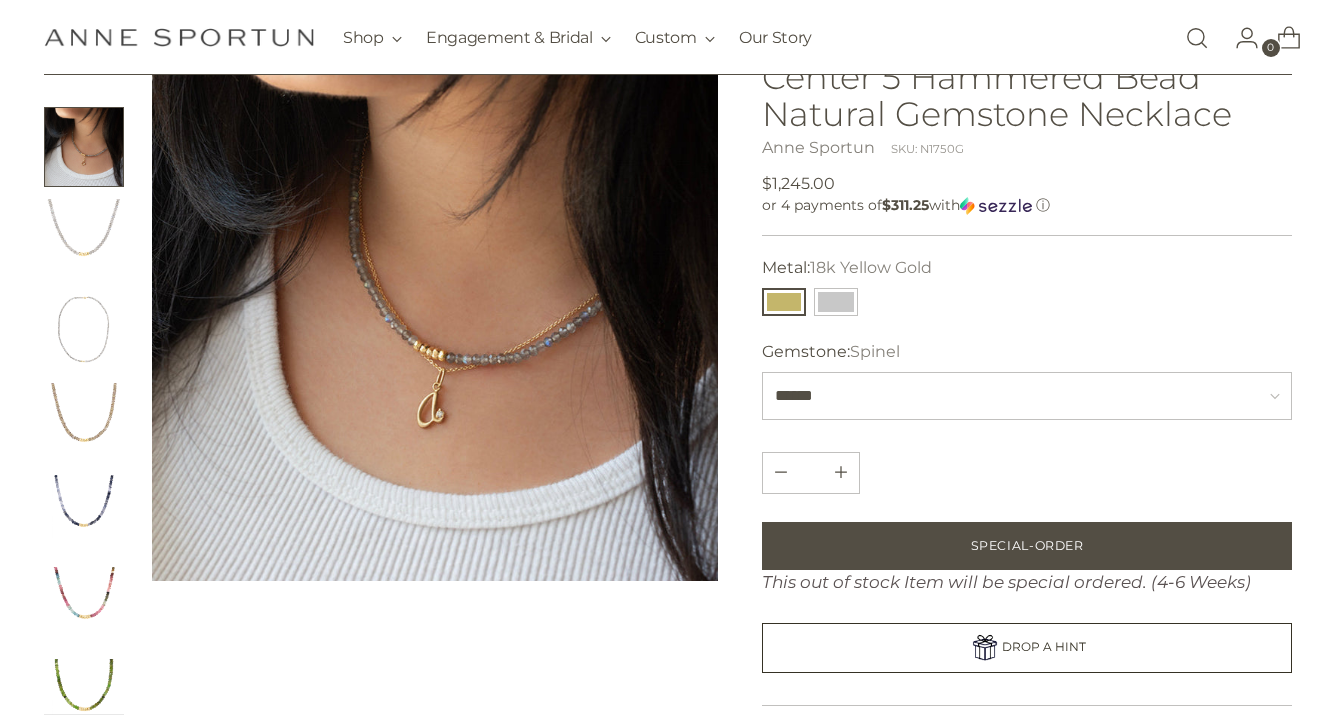 click at bounding box center (435, 298) 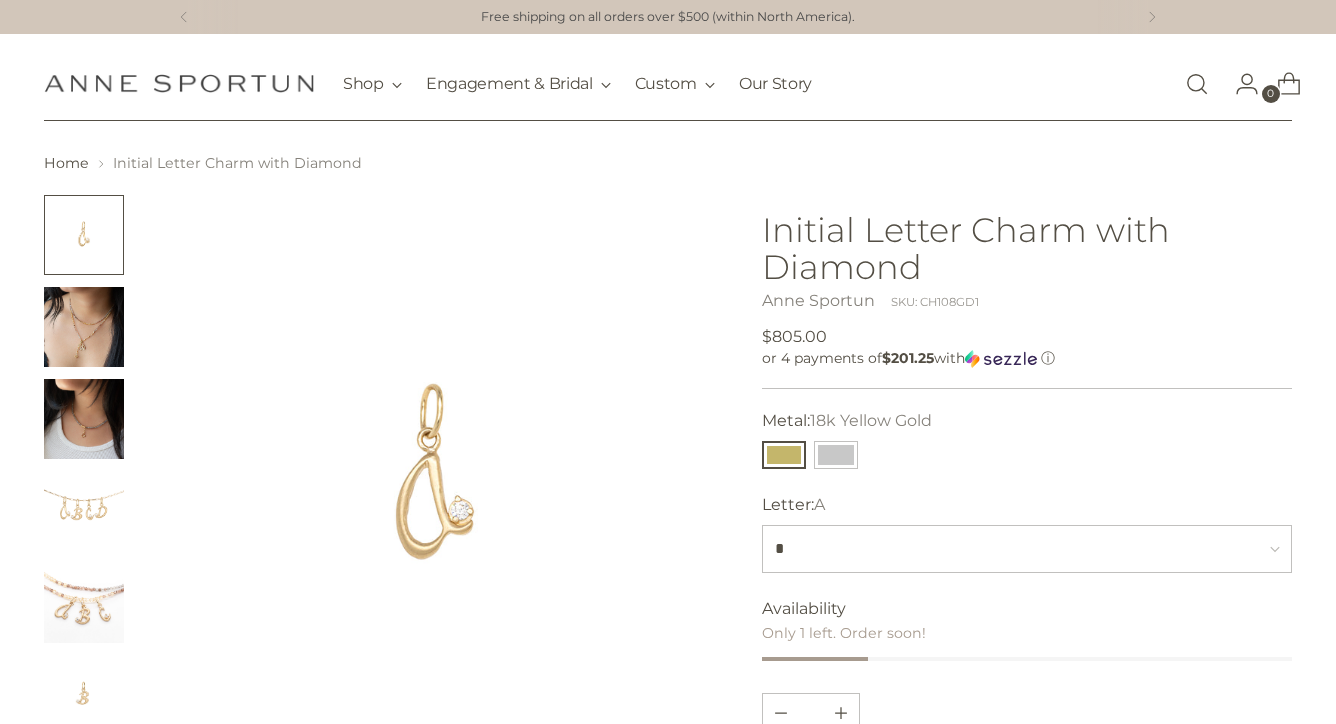 scroll, scrollTop: 0, scrollLeft: 0, axis: both 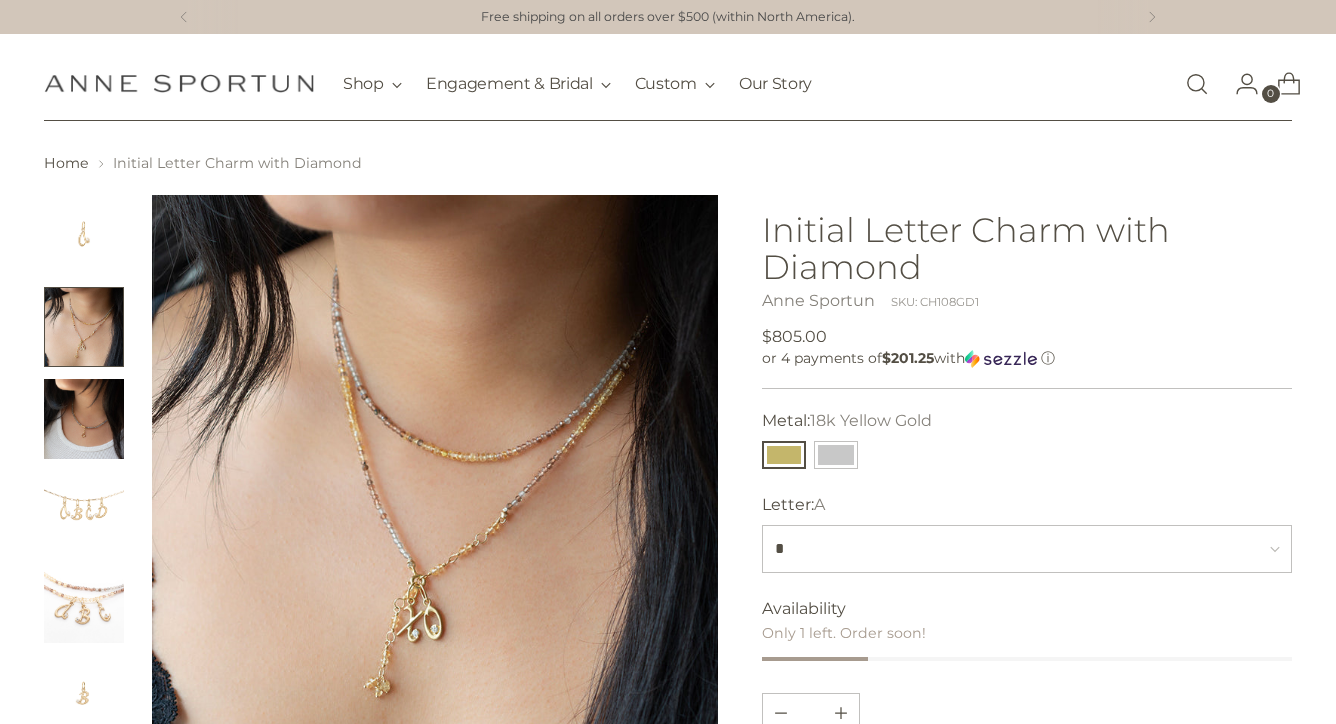 click at bounding box center [84, 419] 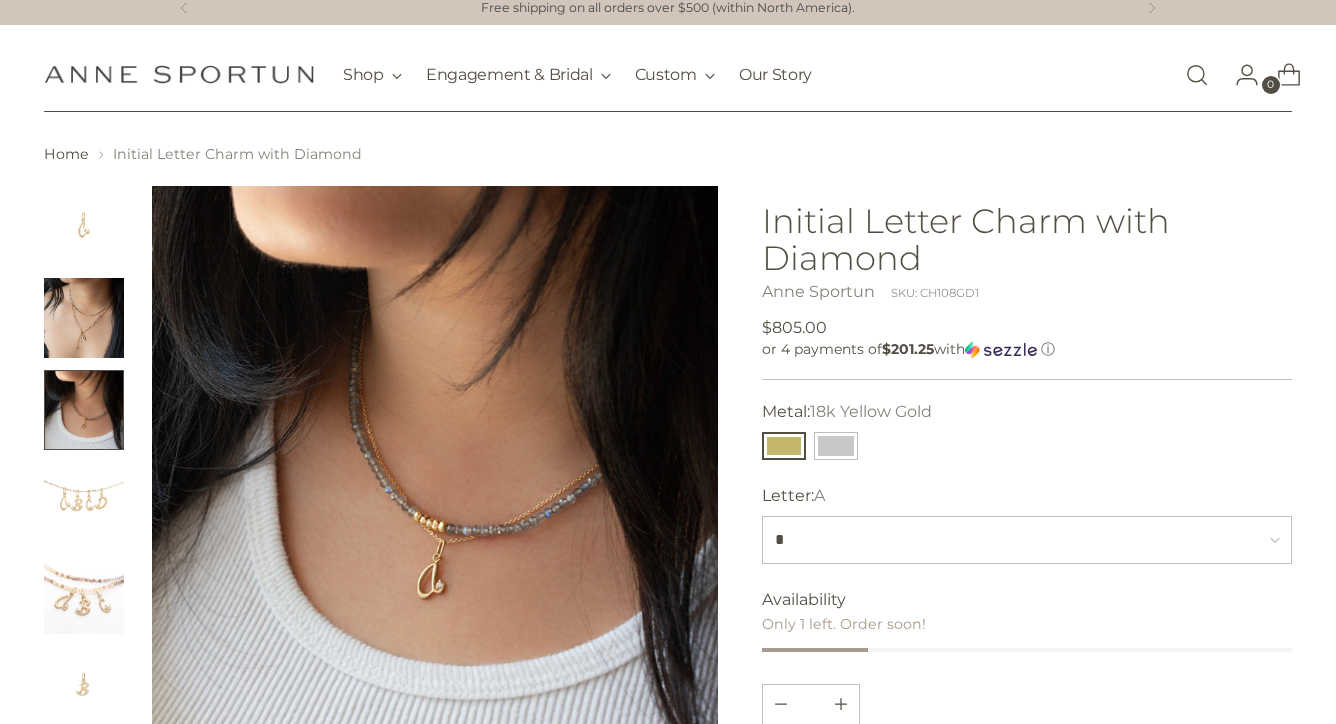 scroll, scrollTop: 226, scrollLeft: 0, axis: vertical 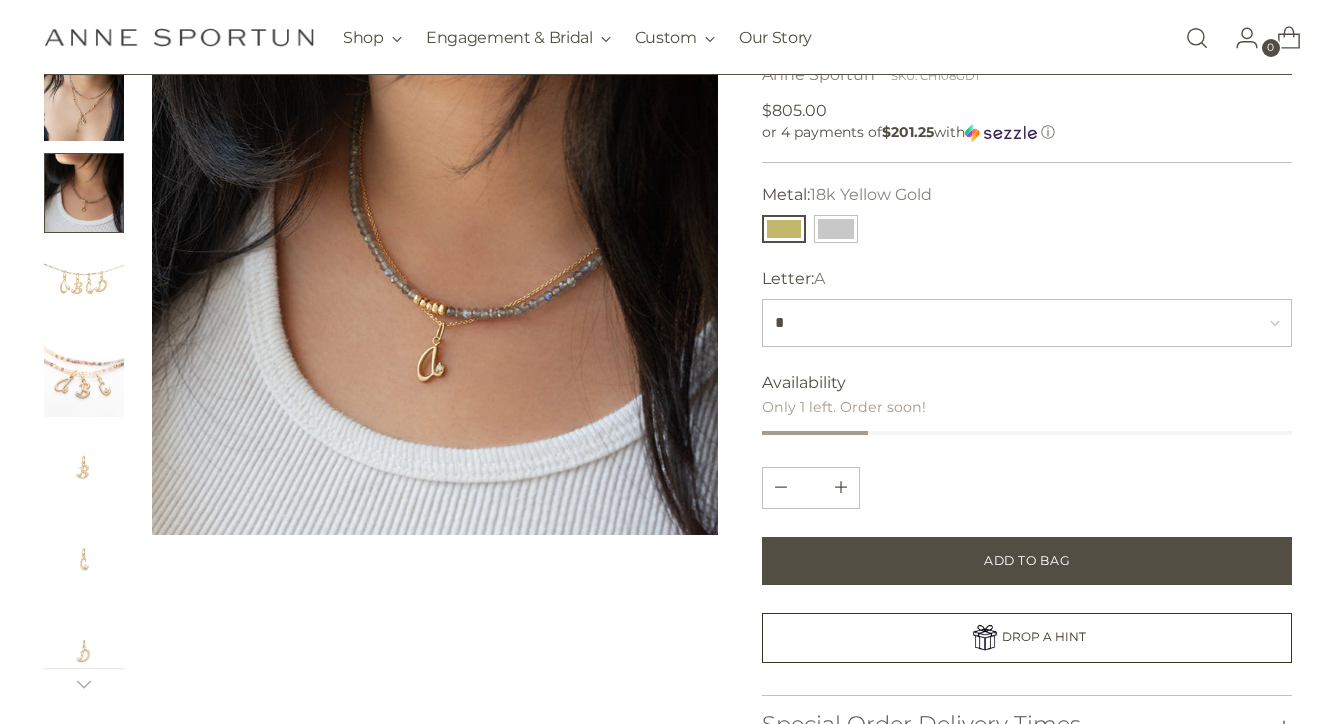click at bounding box center (84, 377) 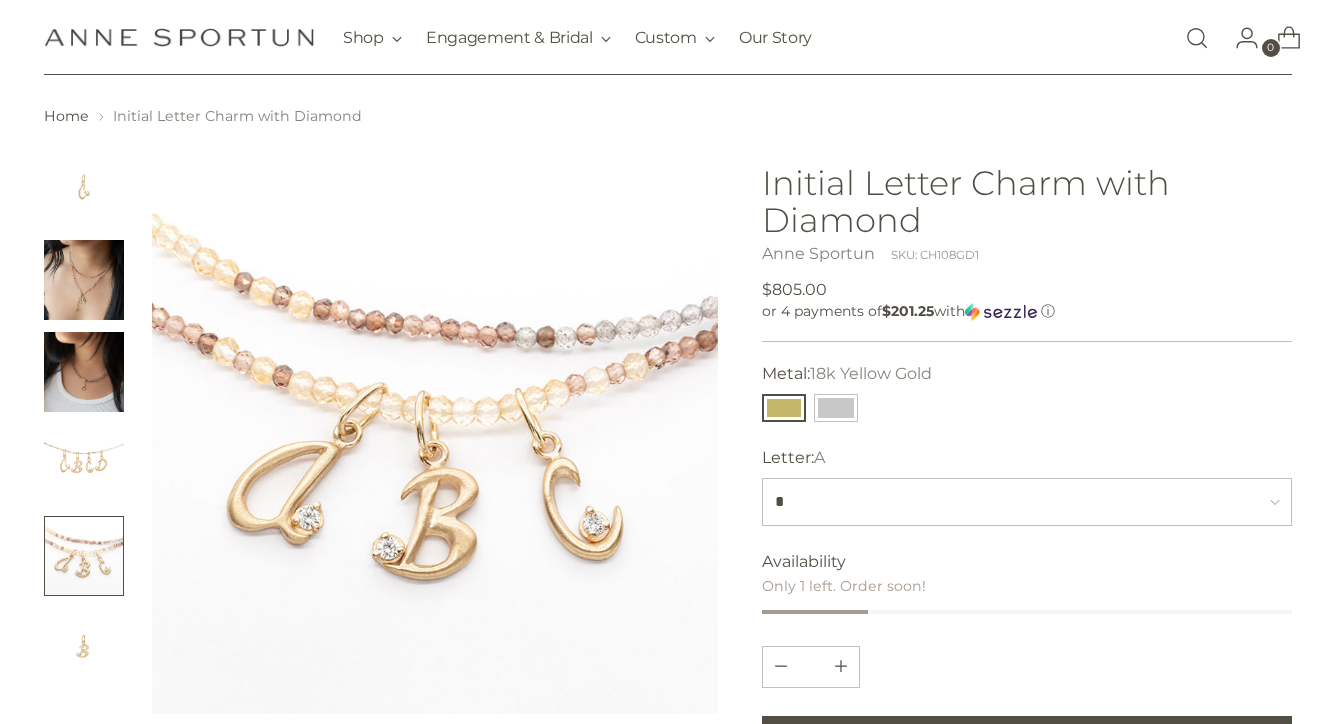 scroll, scrollTop: 0, scrollLeft: 0, axis: both 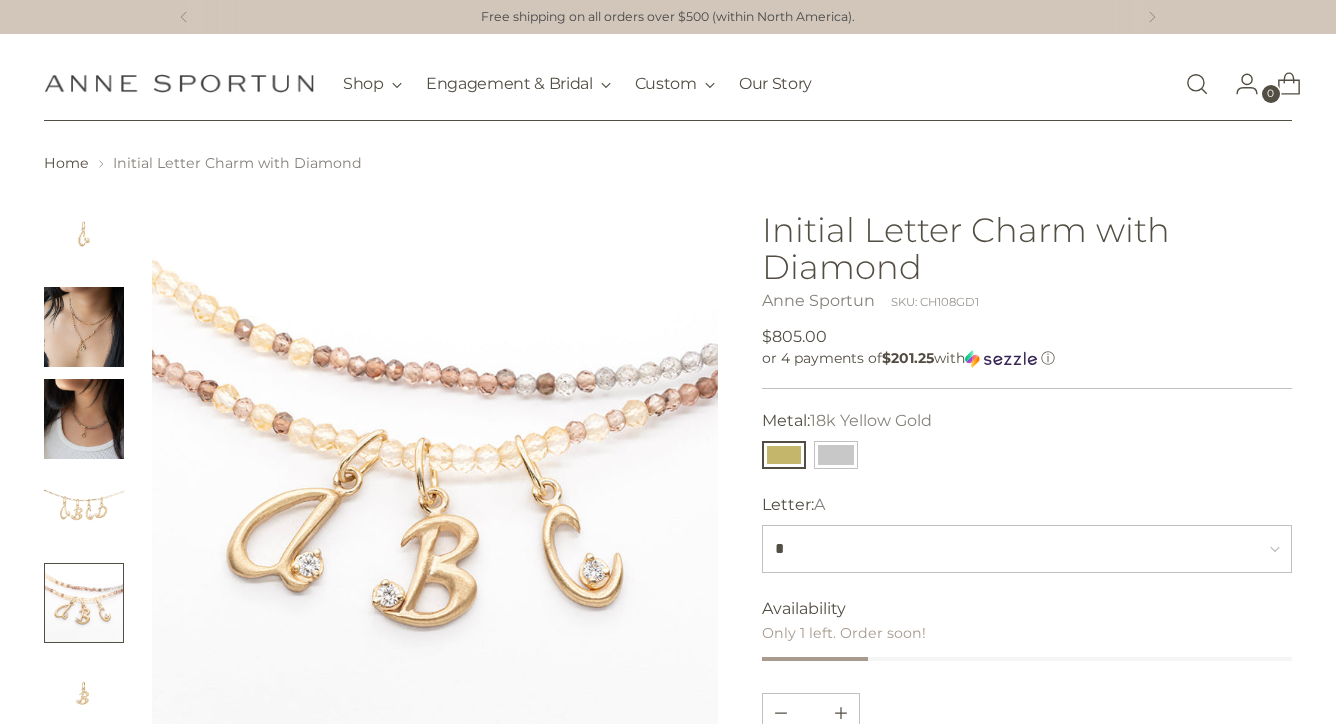 click at bounding box center [84, 419] 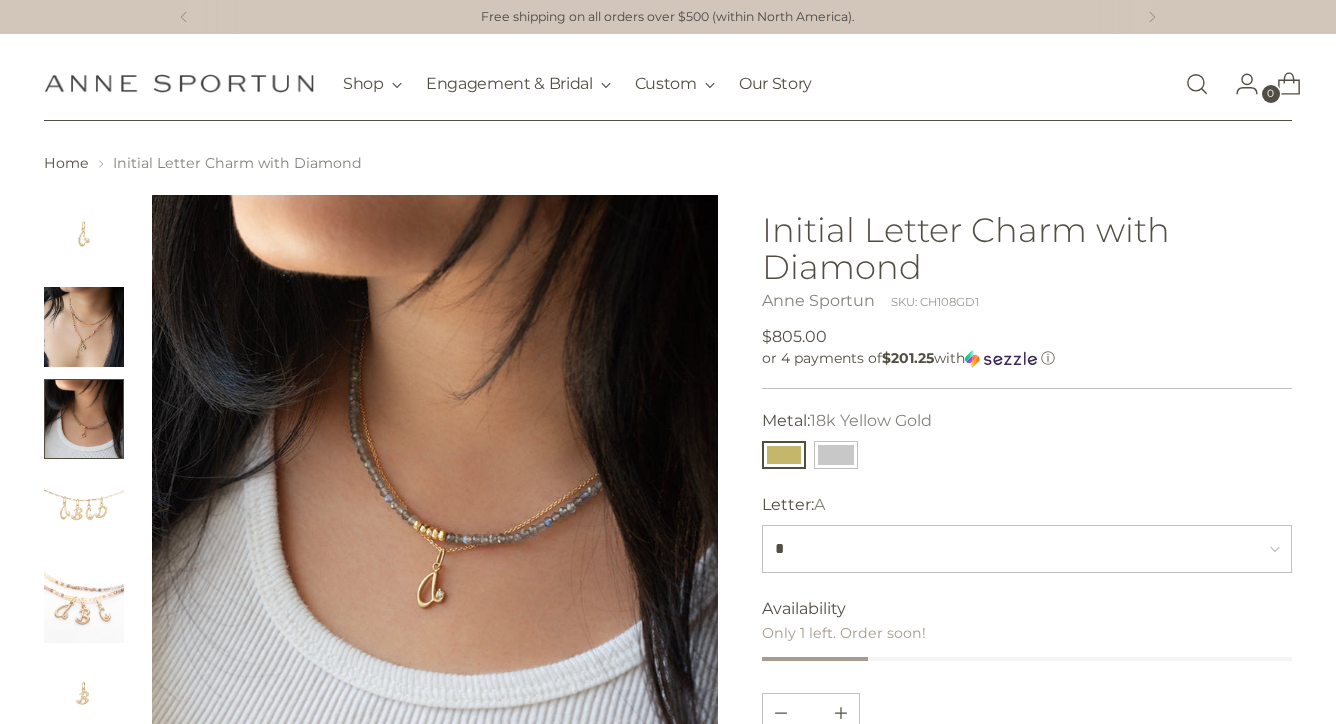 click at bounding box center (84, 419) 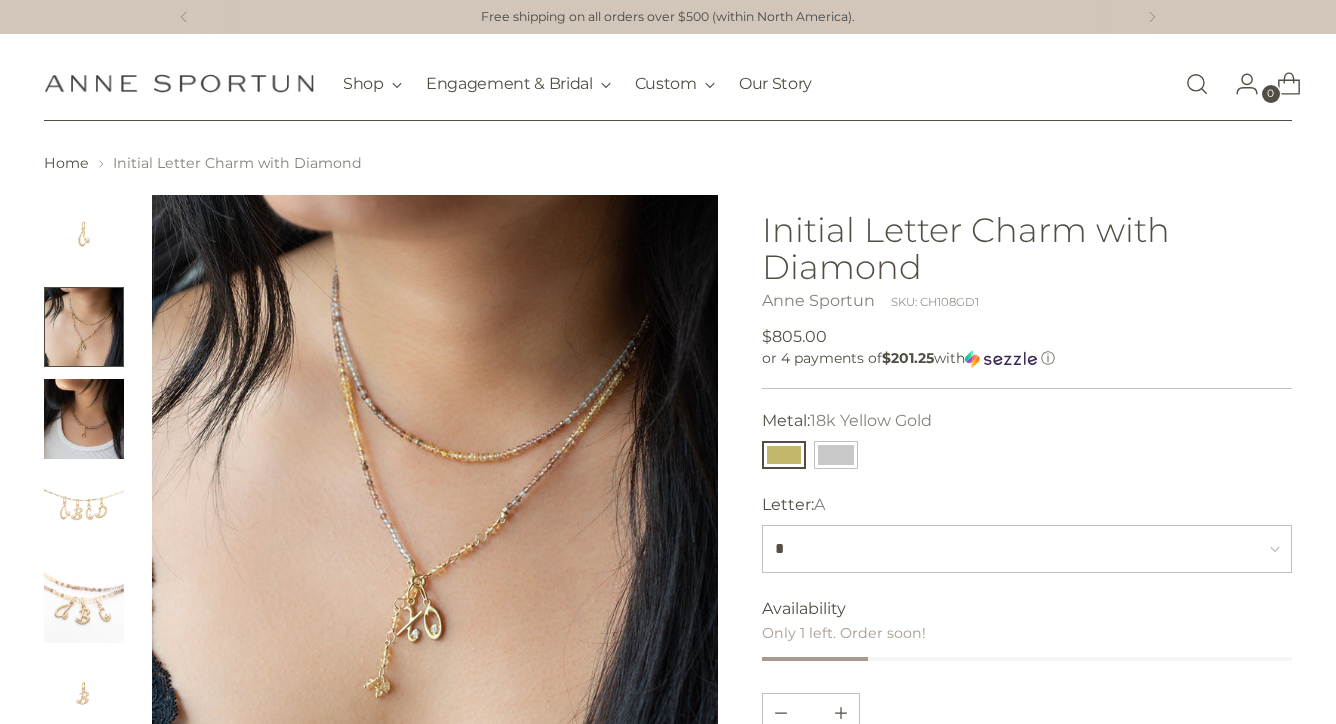 click at bounding box center (435, 478) 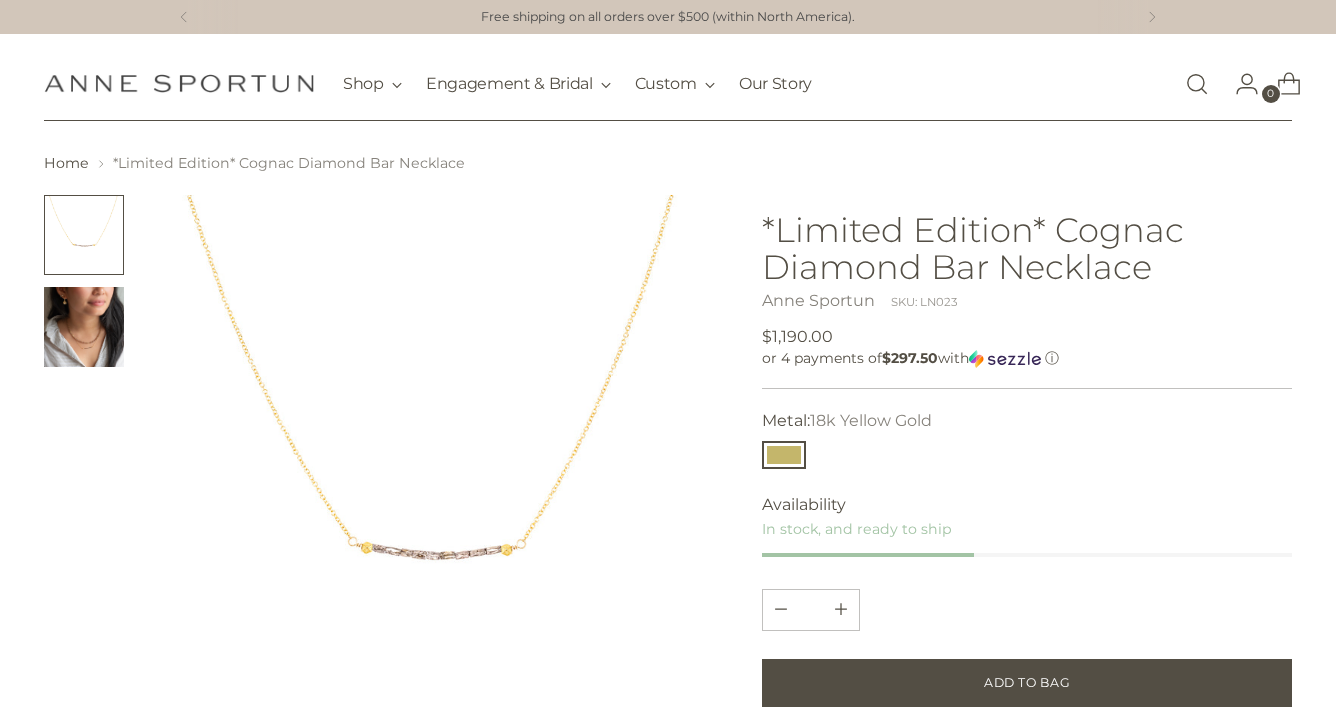 scroll, scrollTop: 0, scrollLeft: 0, axis: both 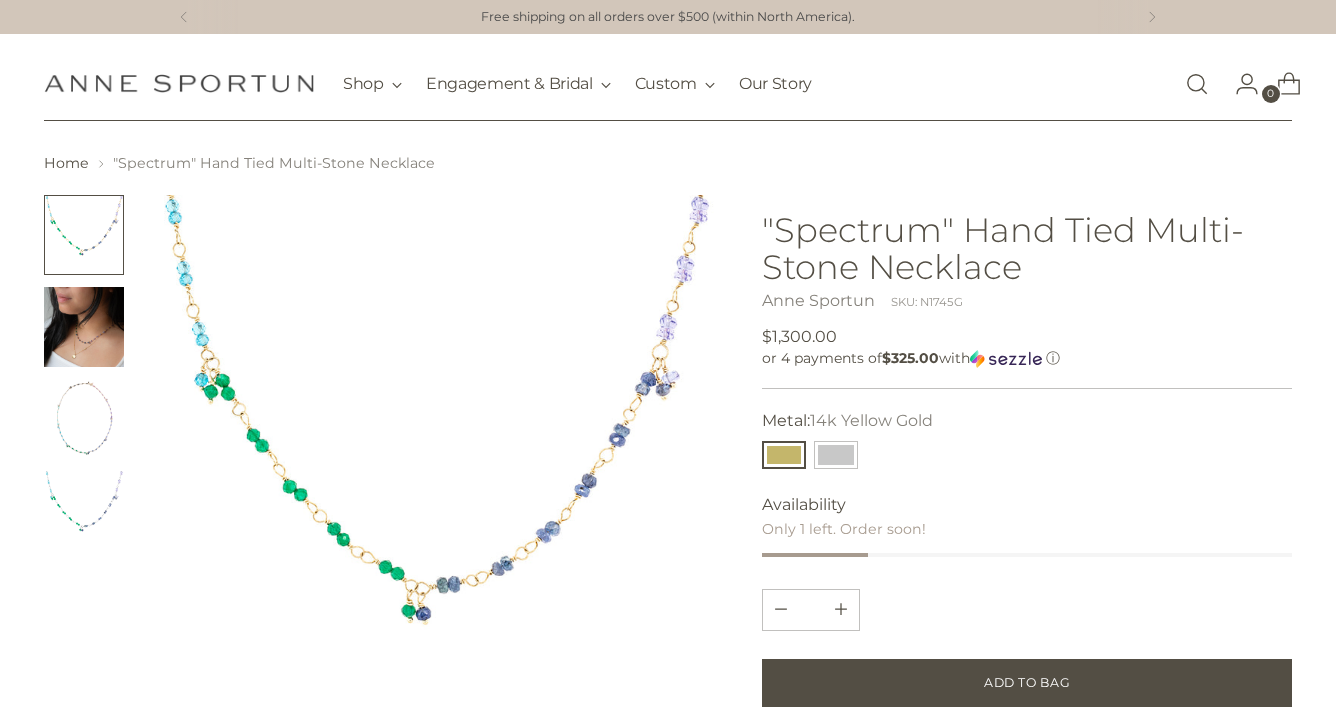 click at bounding box center (84, 327) 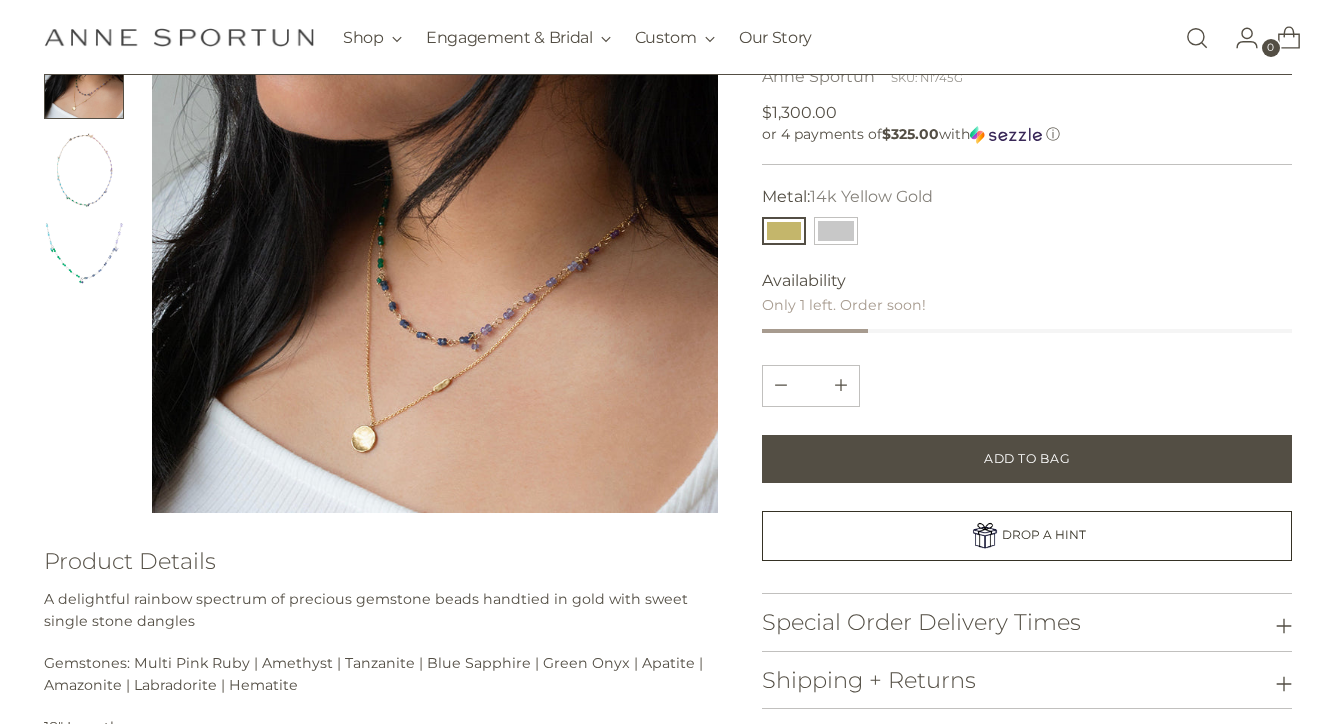 scroll, scrollTop: 216, scrollLeft: 0, axis: vertical 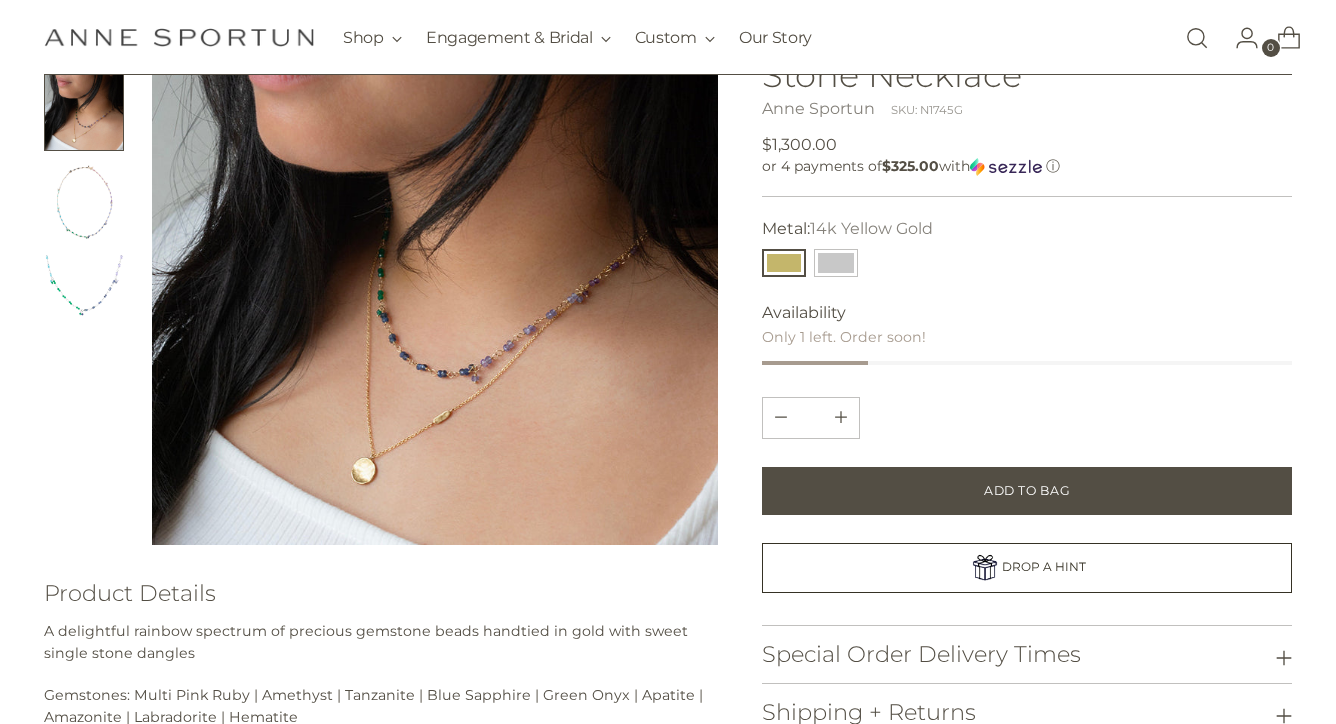 click at bounding box center [435, 262] 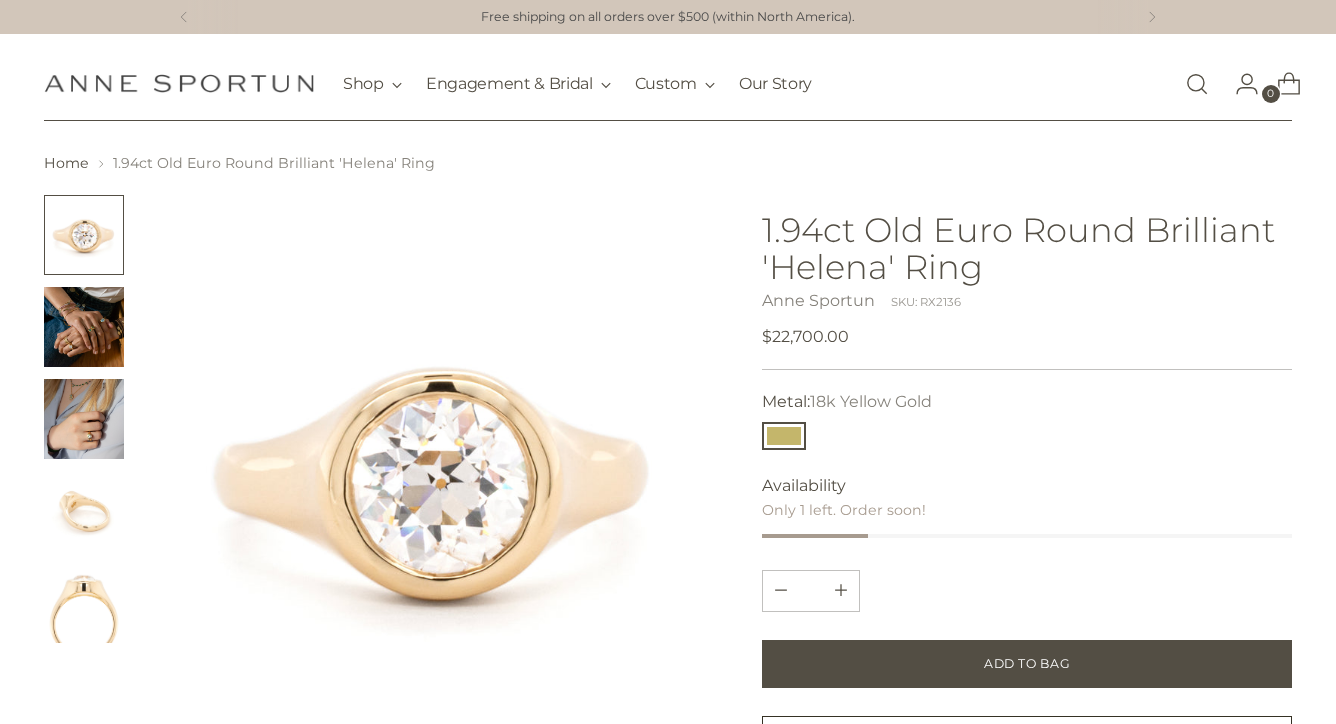 scroll, scrollTop: 0, scrollLeft: 0, axis: both 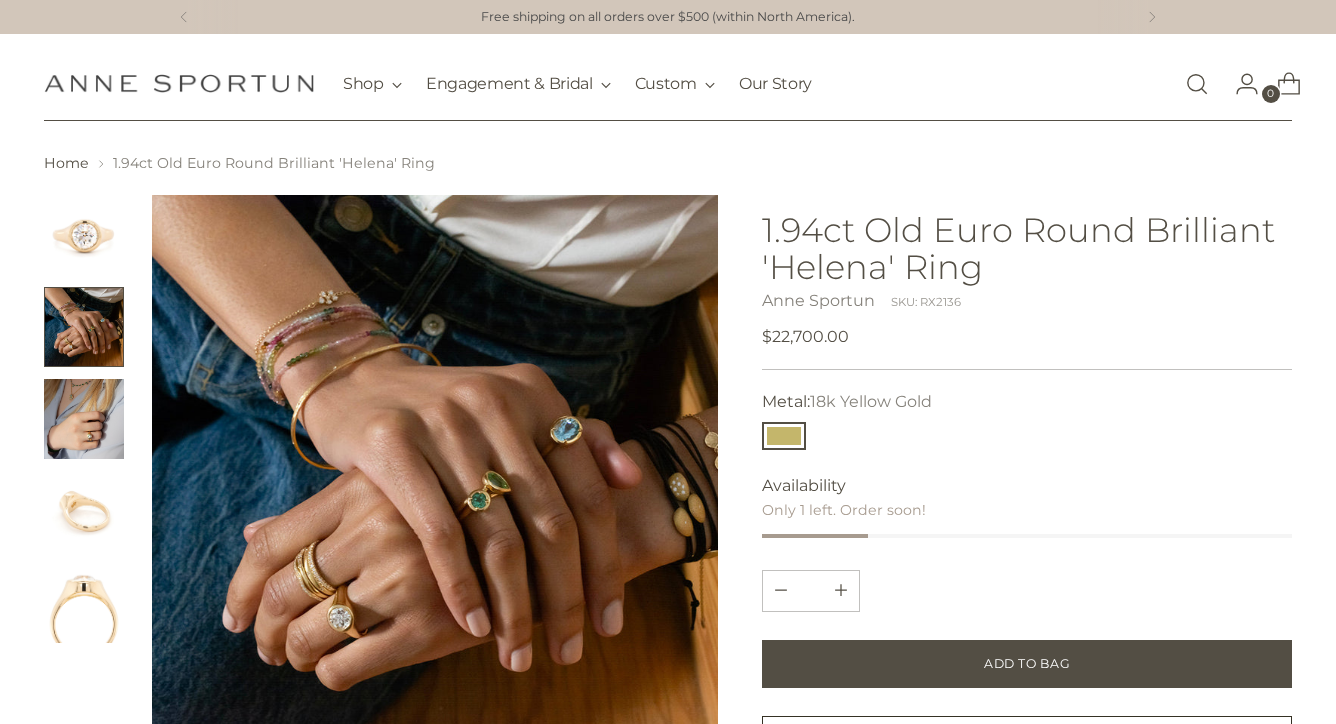 click at bounding box center [435, 478] 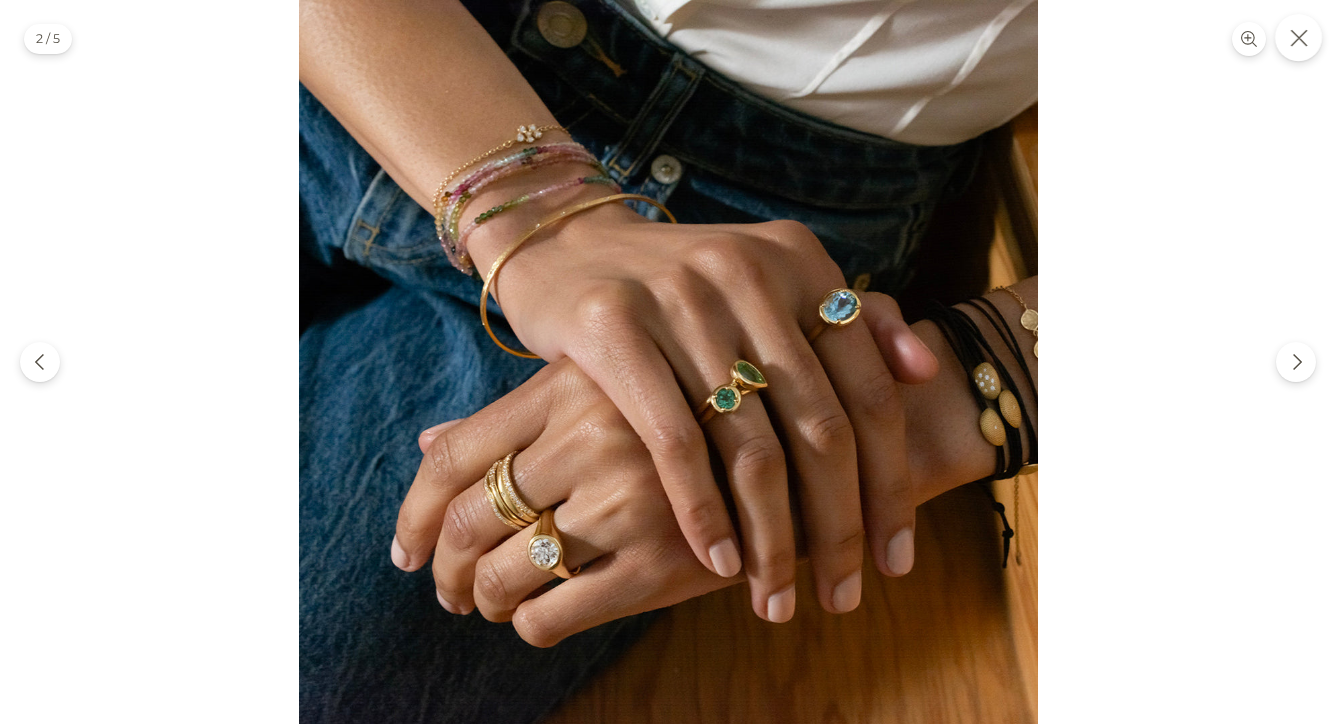 click 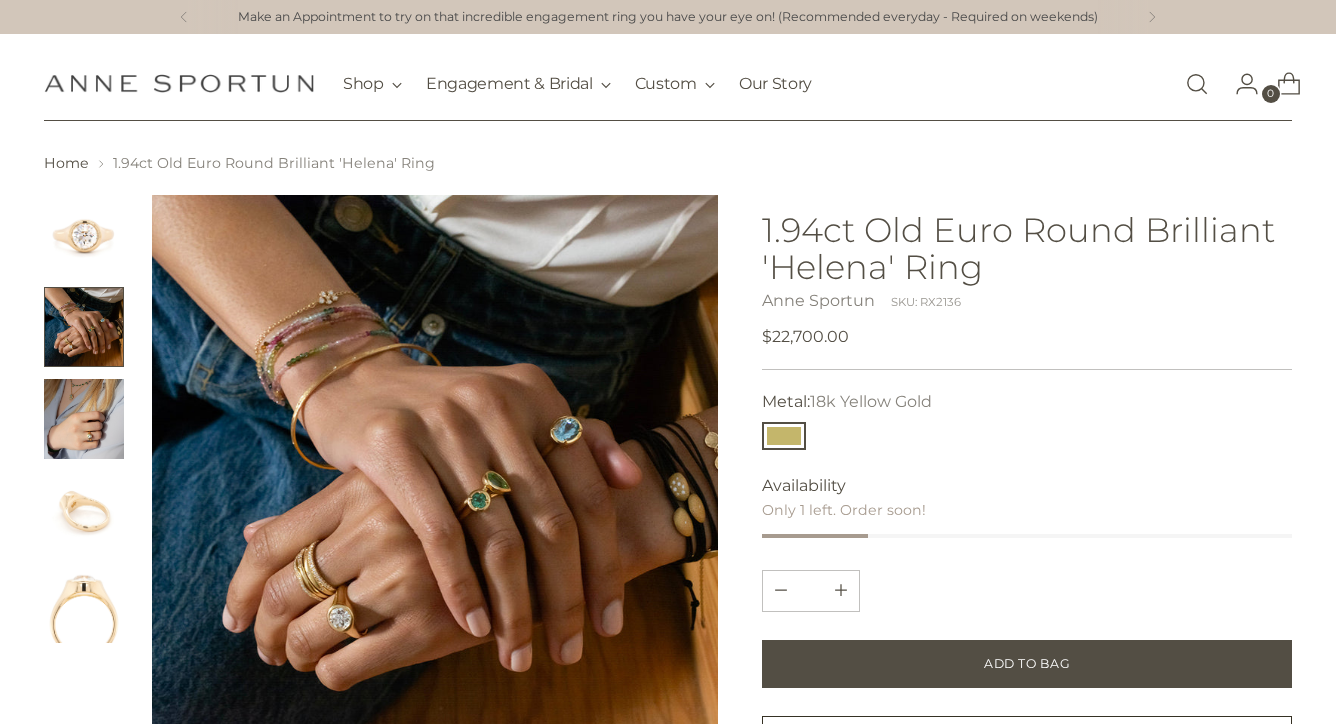 click at bounding box center (84, 419) 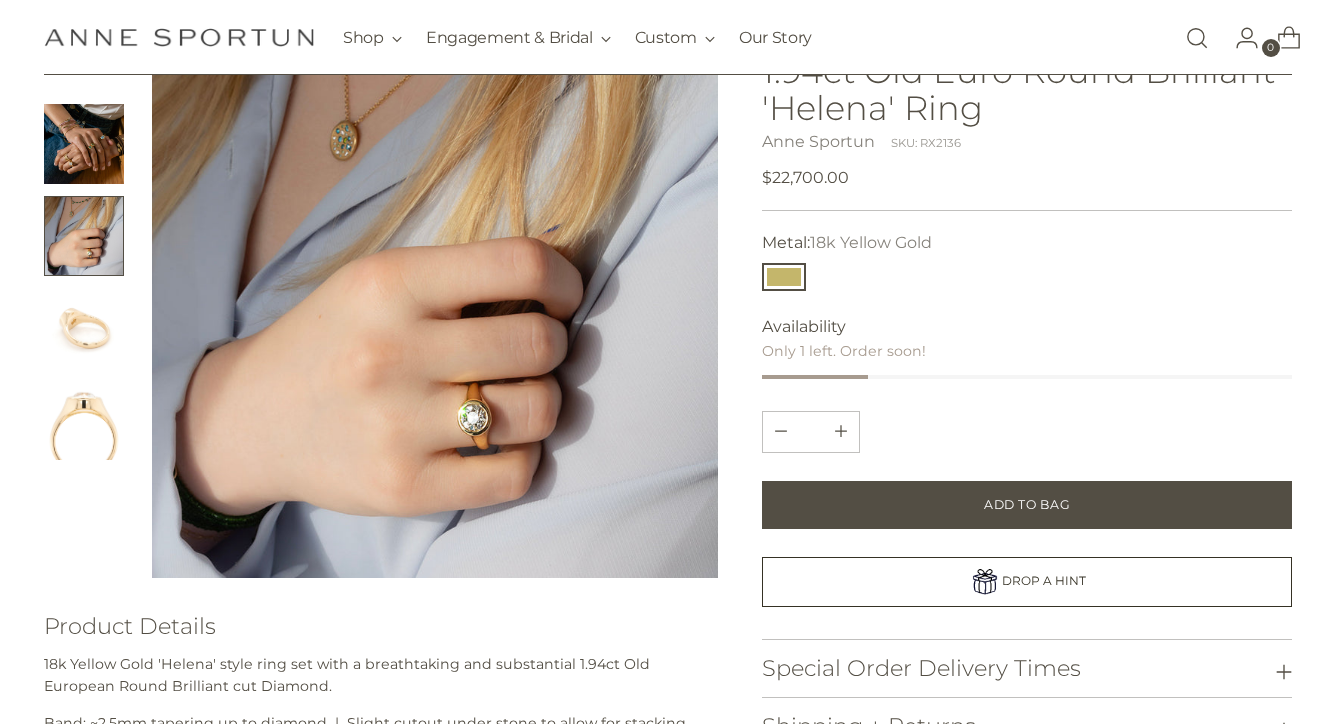scroll, scrollTop: 196, scrollLeft: 0, axis: vertical 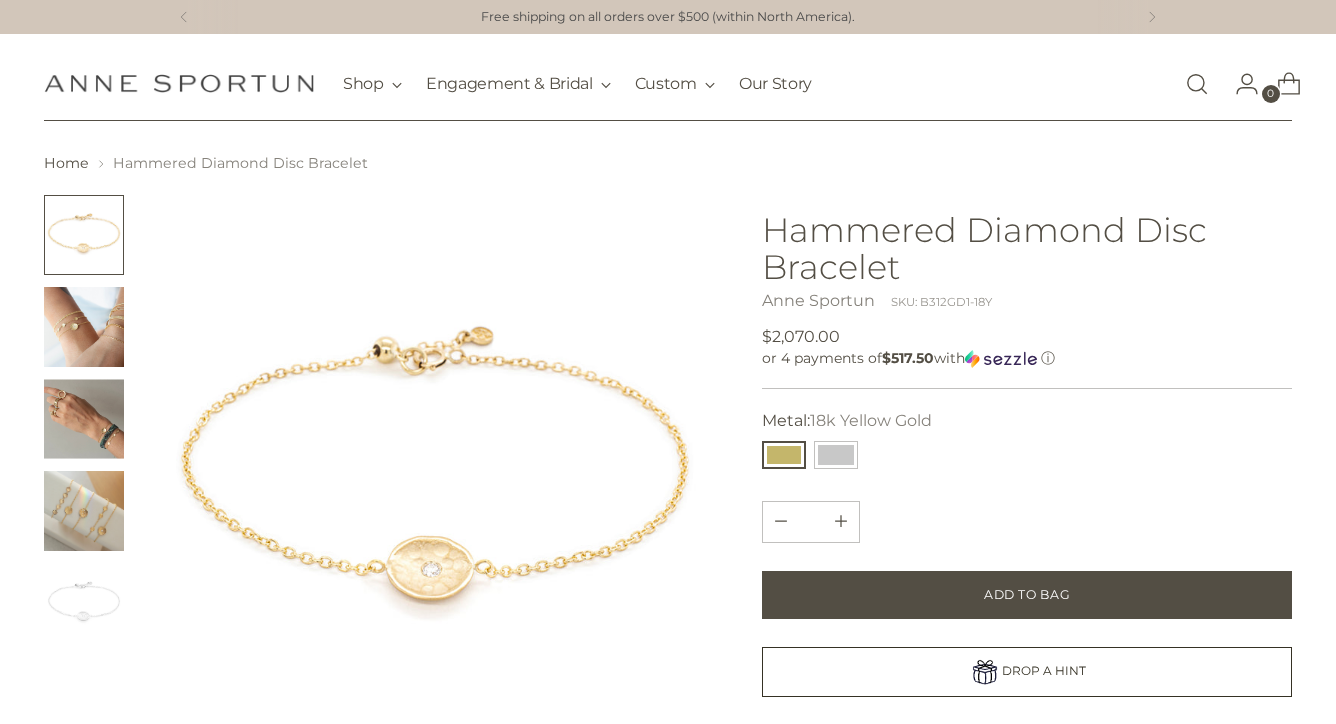 click at bounding box center [84, 327] 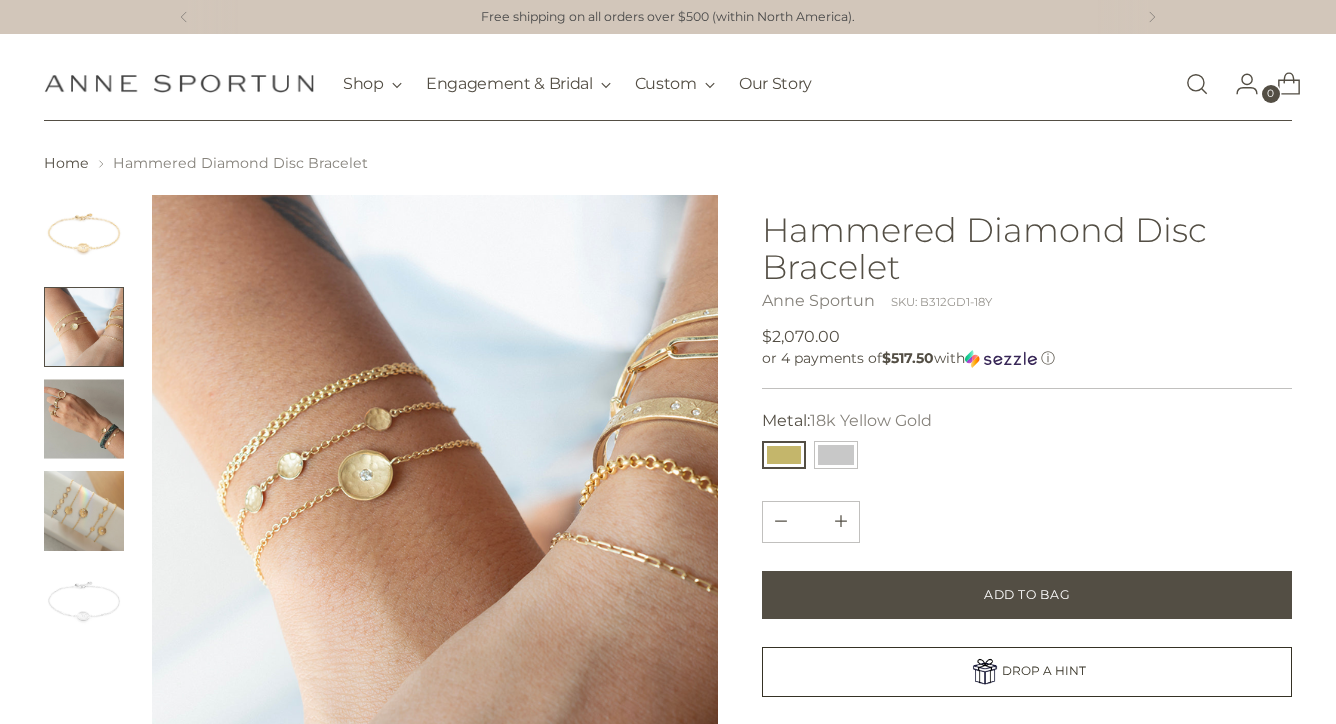 click at bounding box center (435, 478) 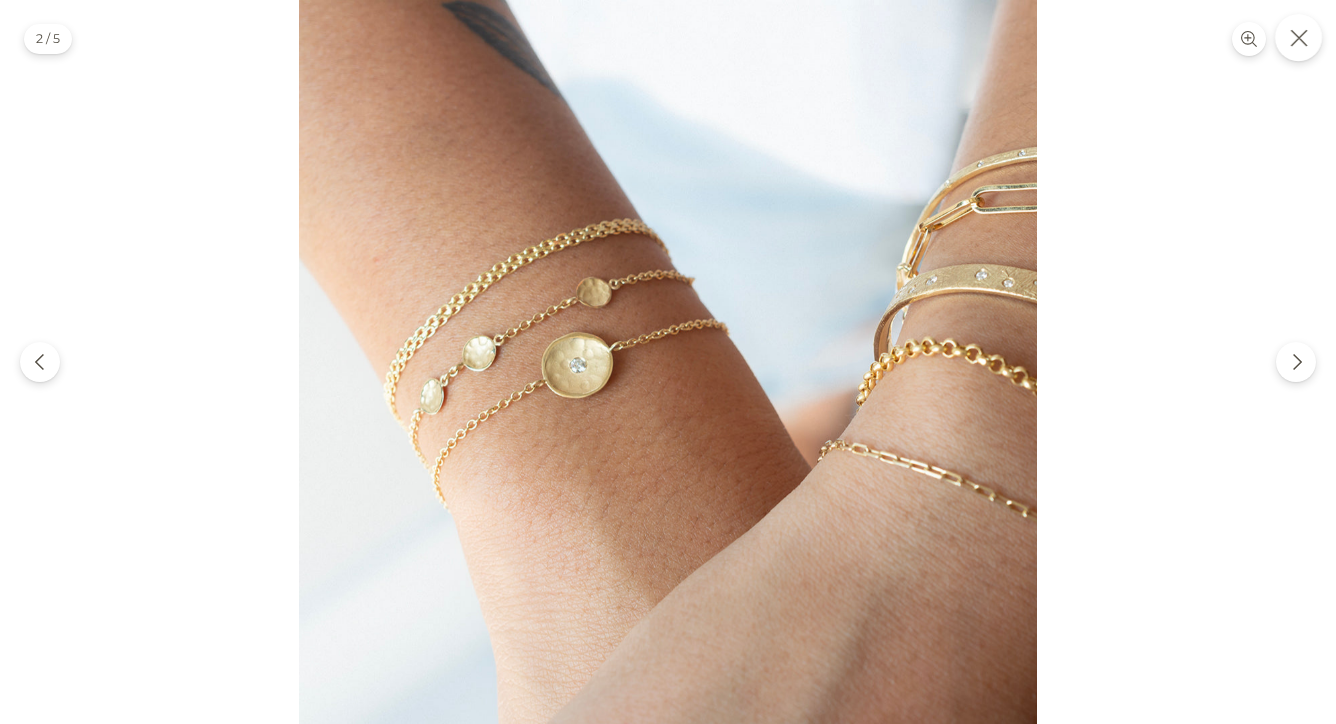 click 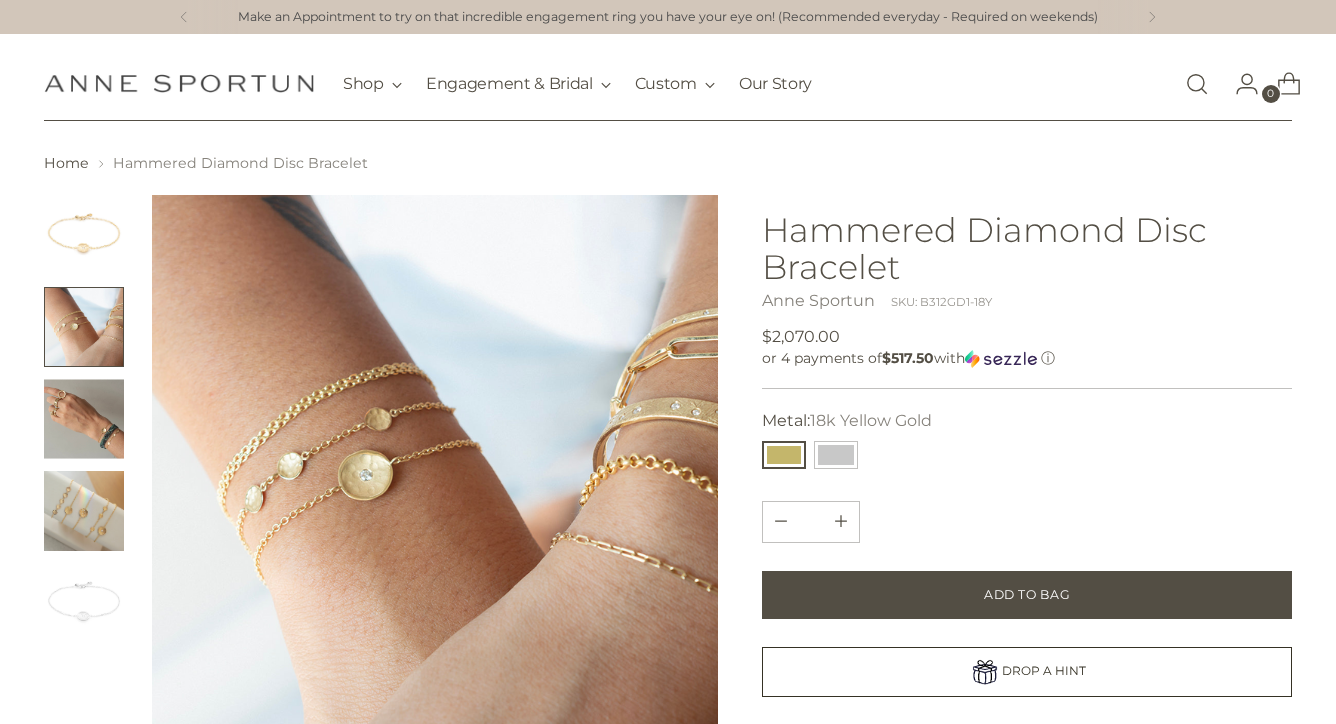 click at bounding box center [84, 419] 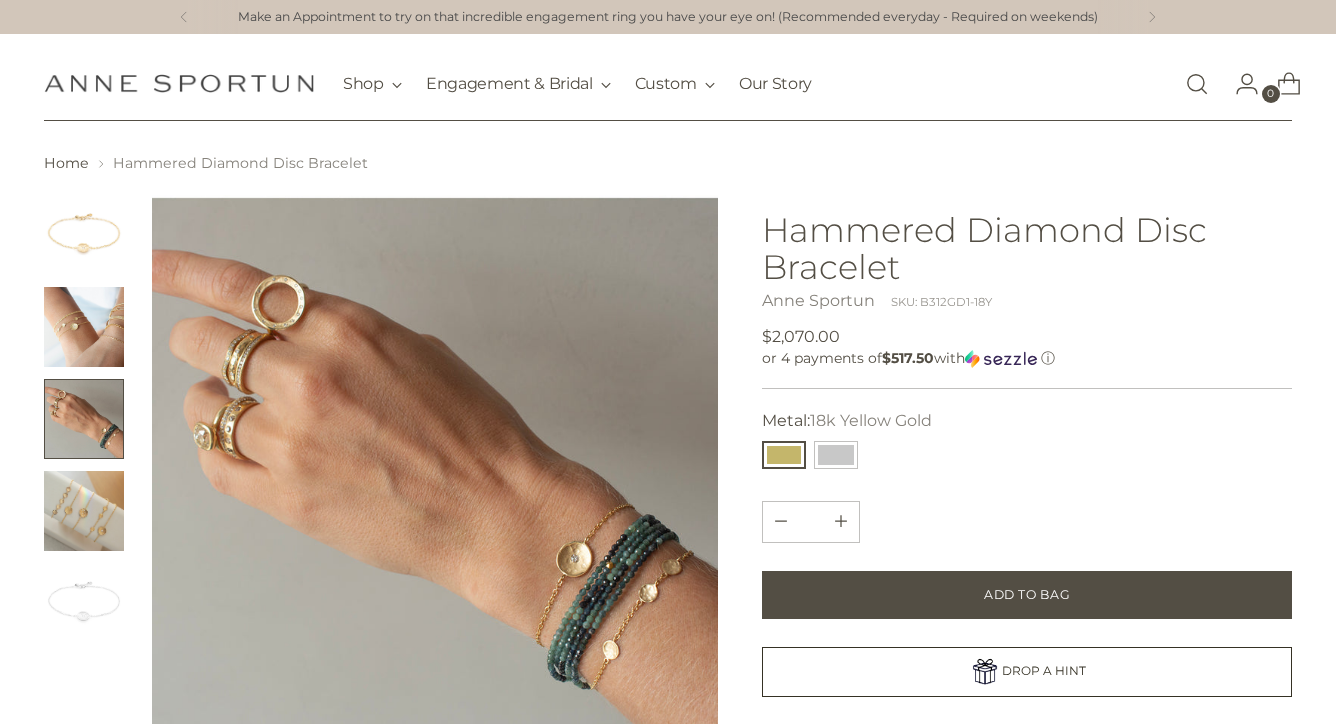 click at bounding box center (84, 511) 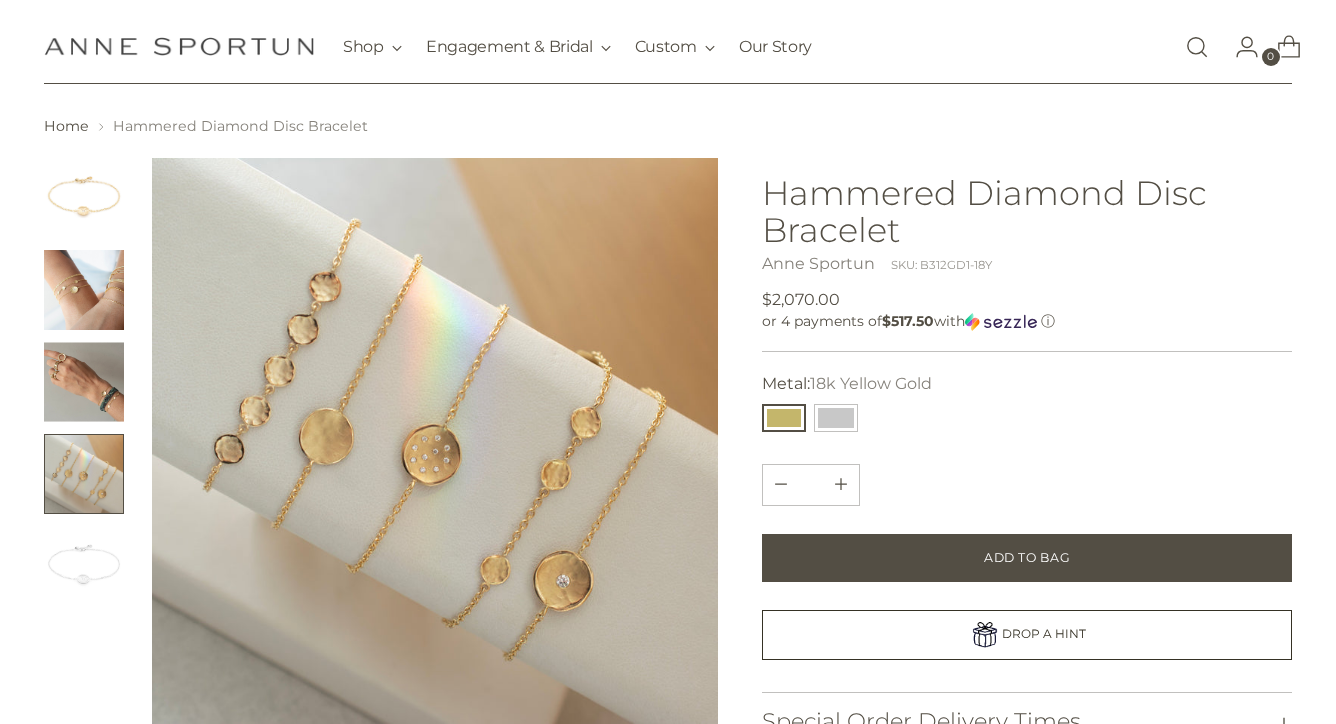 scroll, scrollTop: 0, scrollLeft: 0, axis: both 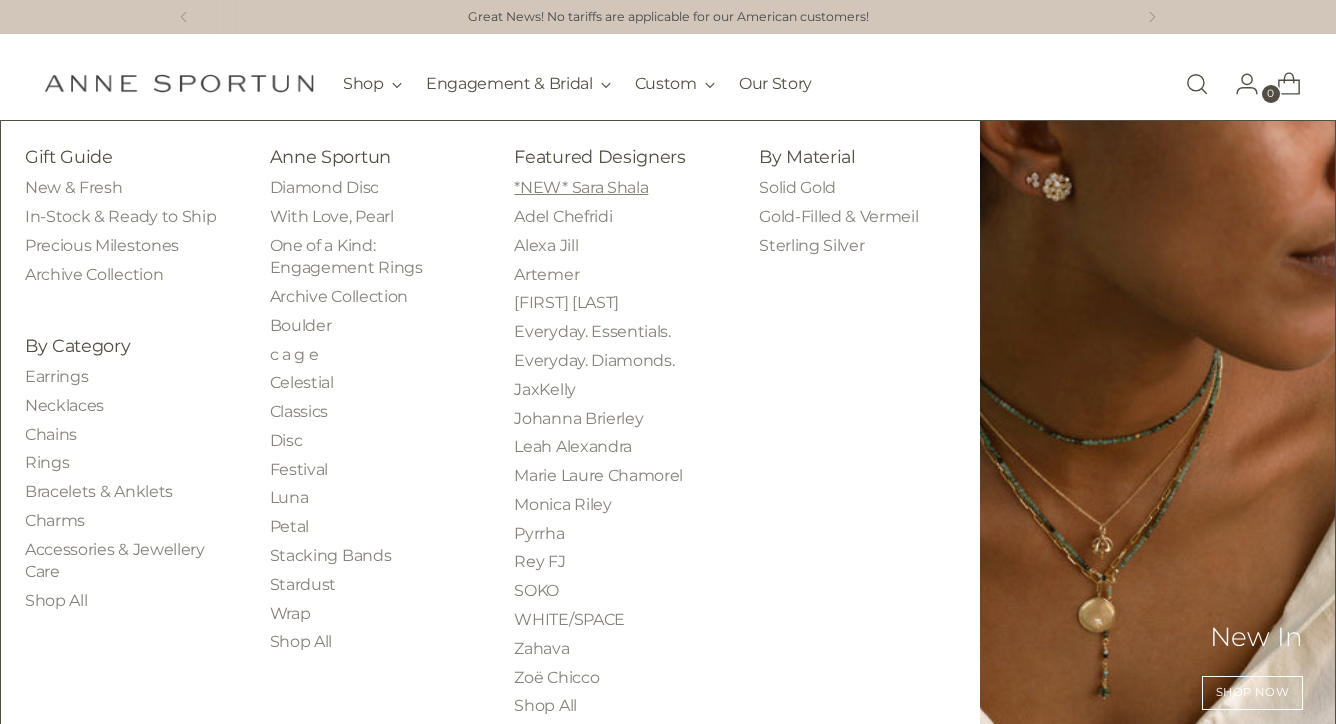 click on "*NEW* Sara Shala" at bounding box center (581, 187) 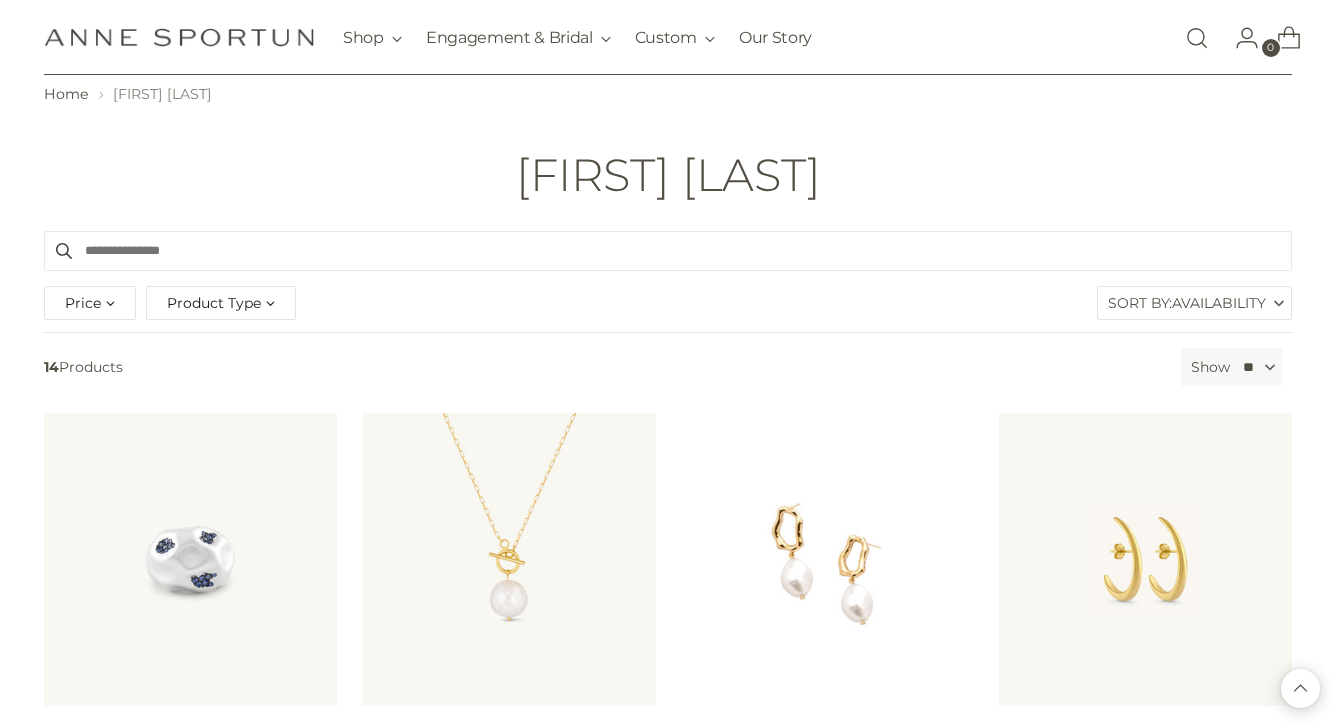 scroll, scrollTop: 0, scrollLeft: 0, axis: both 